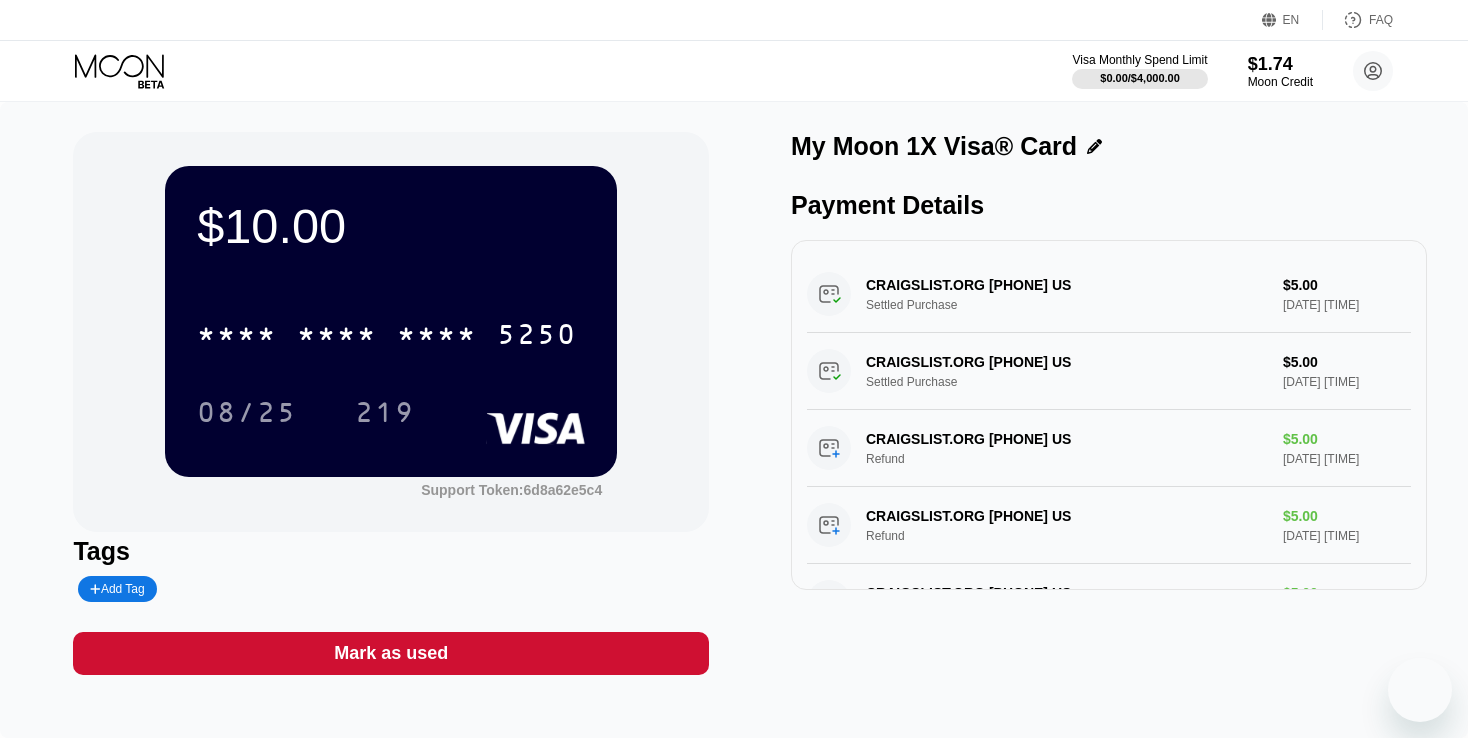 scroll, scrollTop: 0, scrollLeft: 0, axis: both 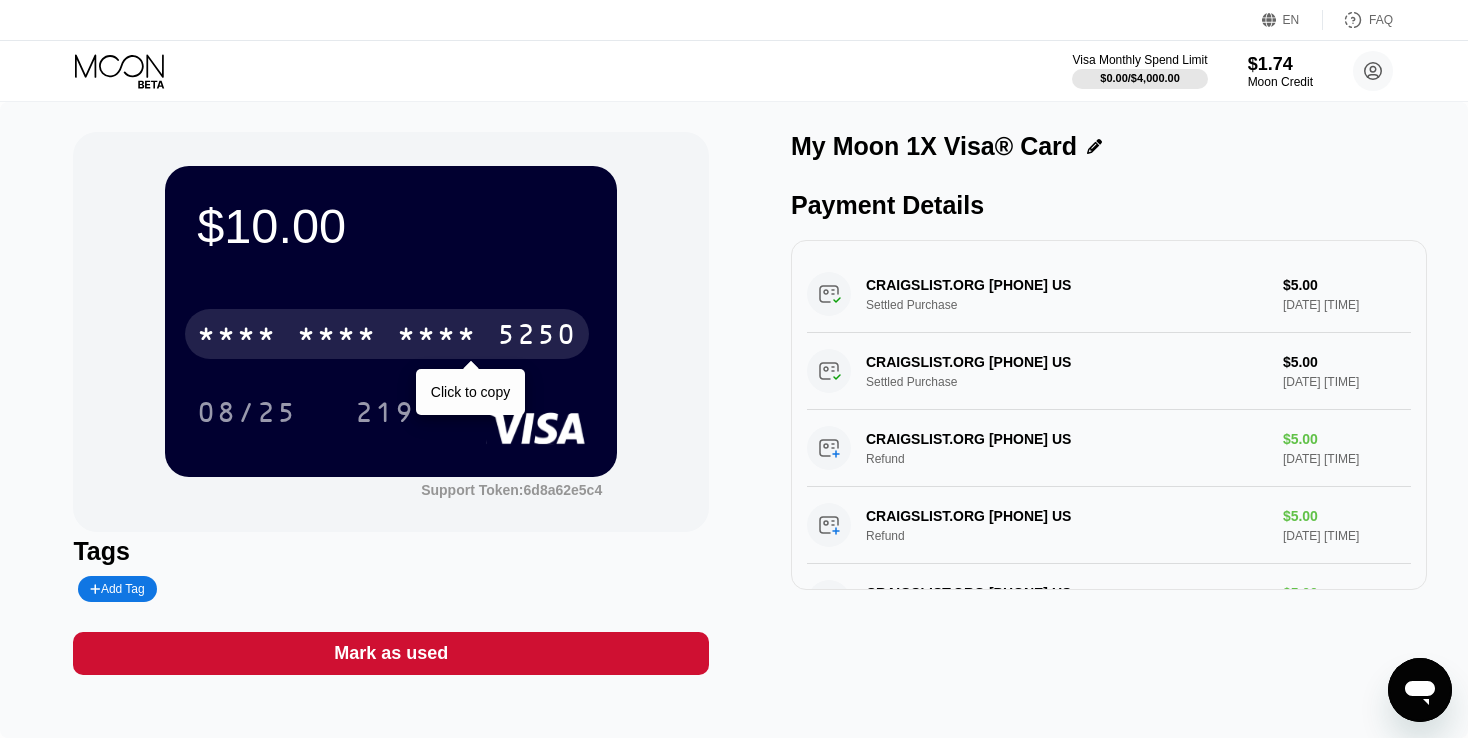 click on "* * * * * * * * * * * * 5250" at bounding box center (387, 334) 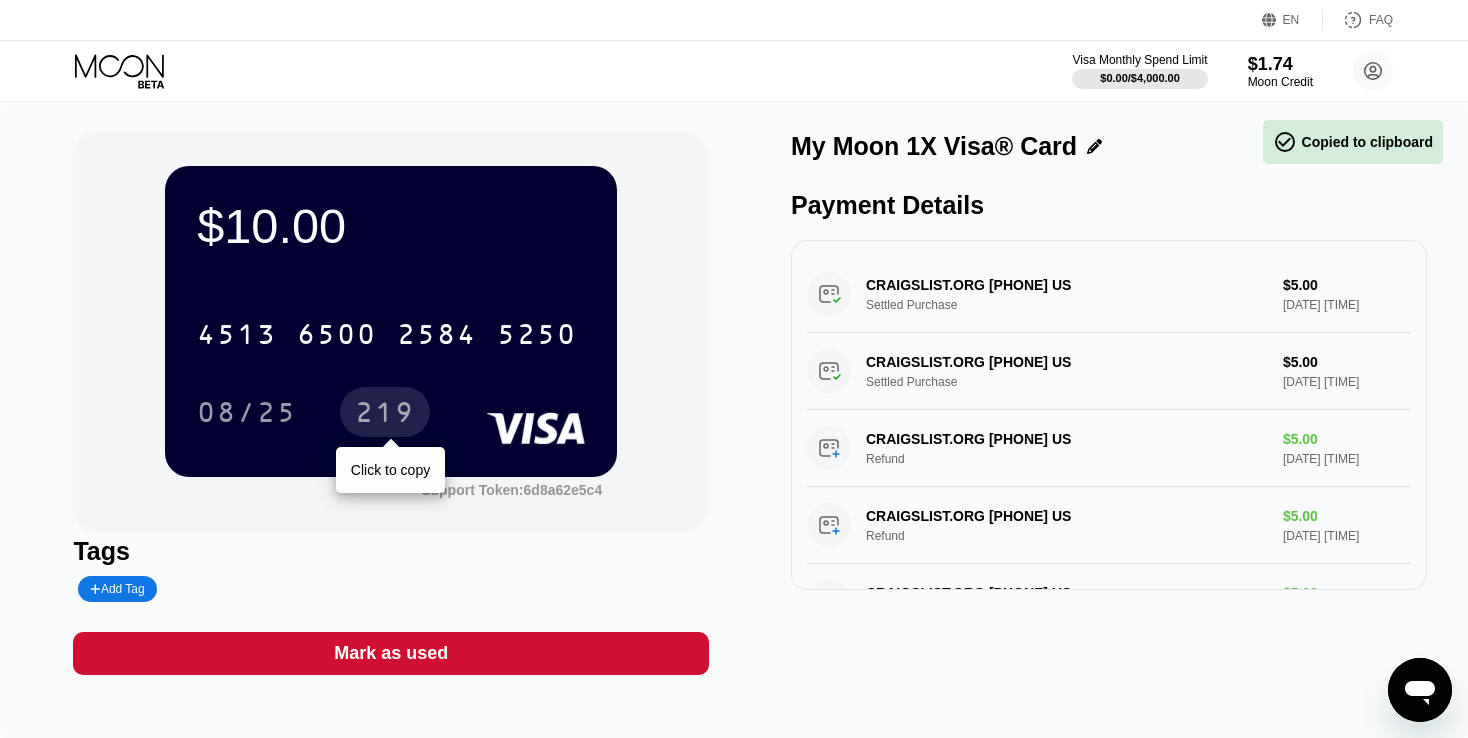 click on "219" at bounding box center (385, 415) 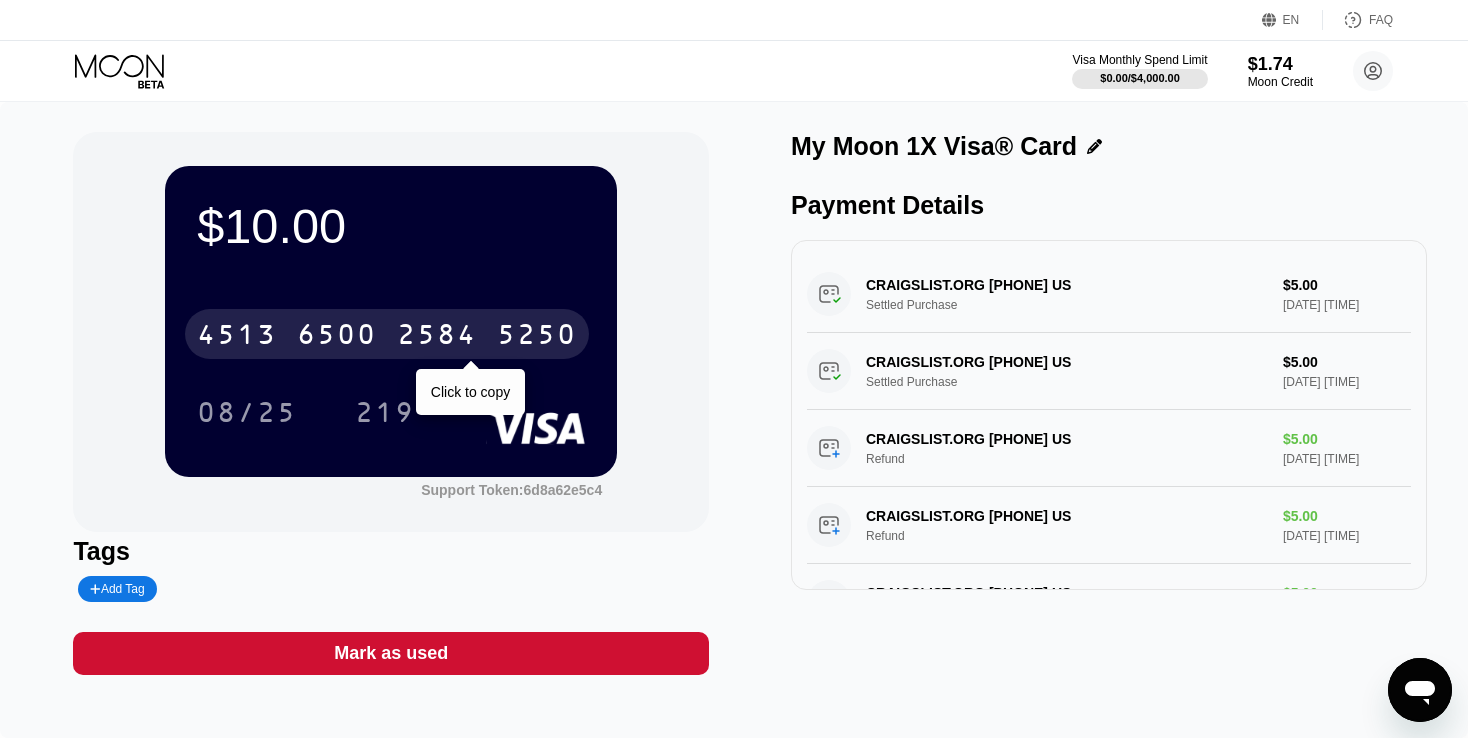 click on "6500" at bounding box center (337, 337) 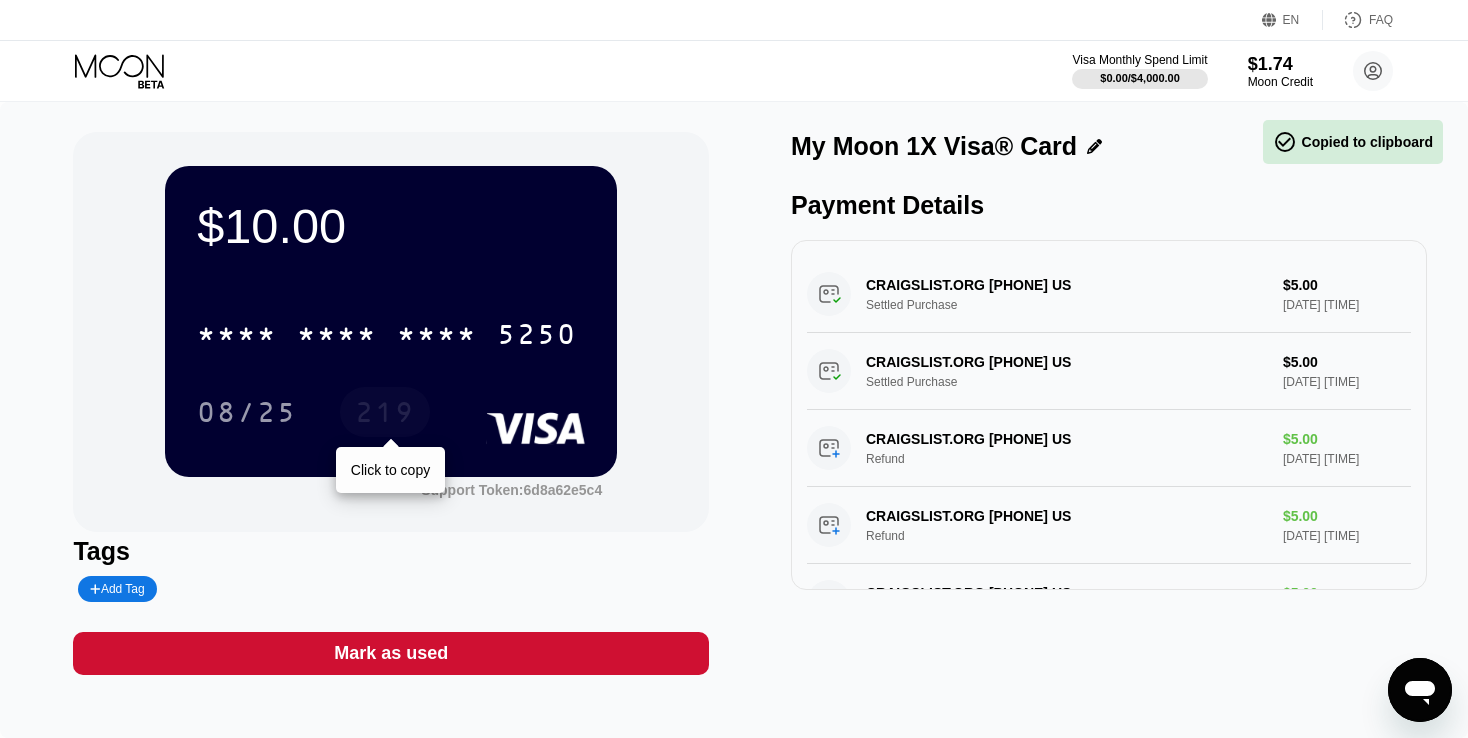 click on "219" at bounding box center (385, 415) 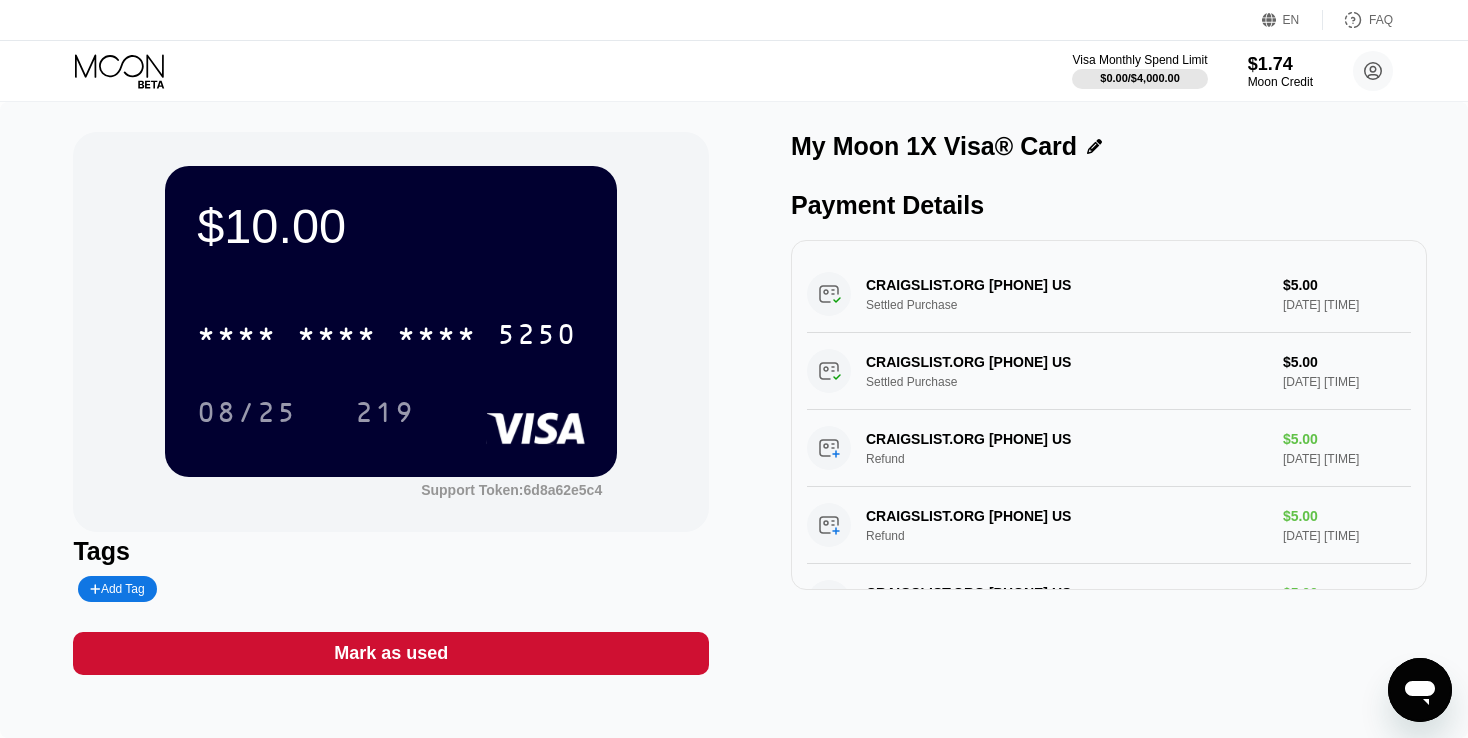 click 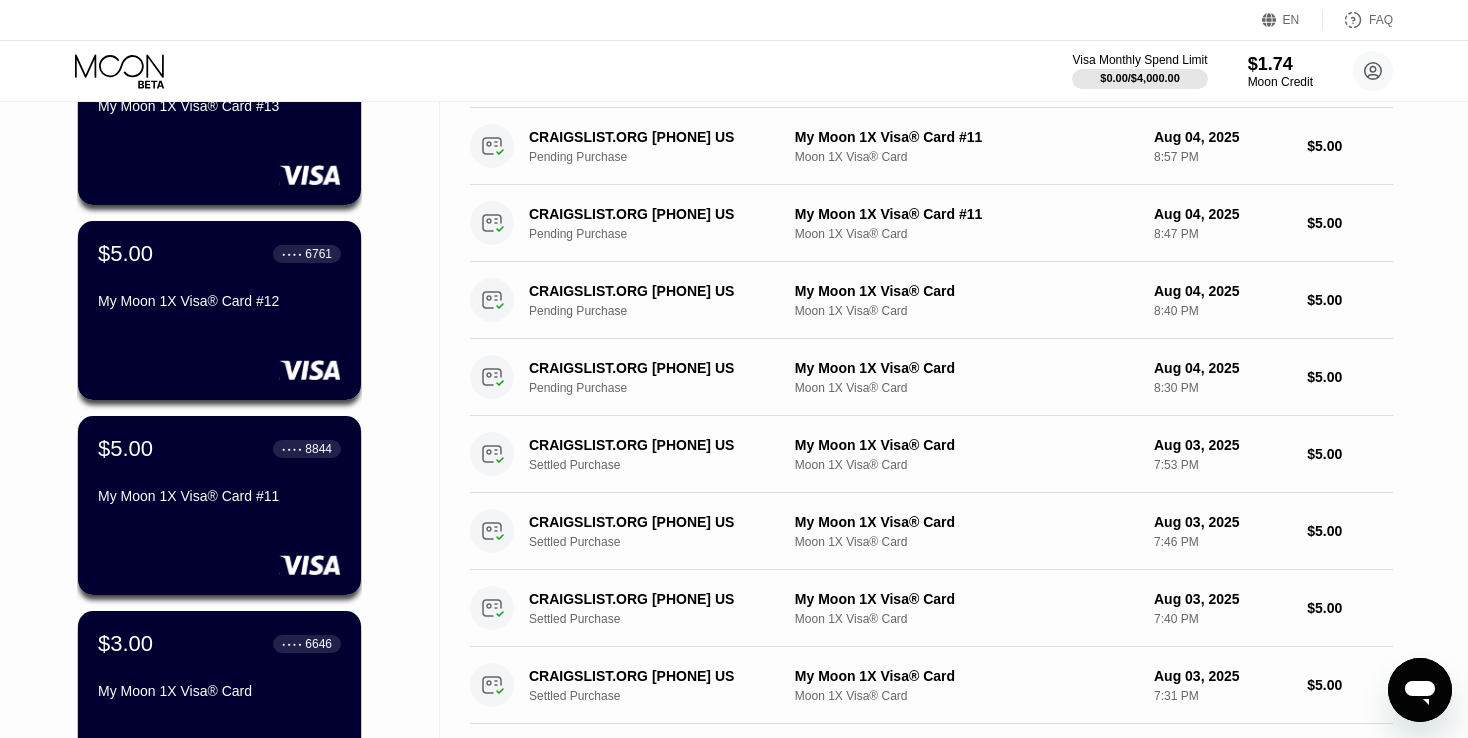 scroll, scrollTop: 500, scrollLeft: 0, axis: vertical 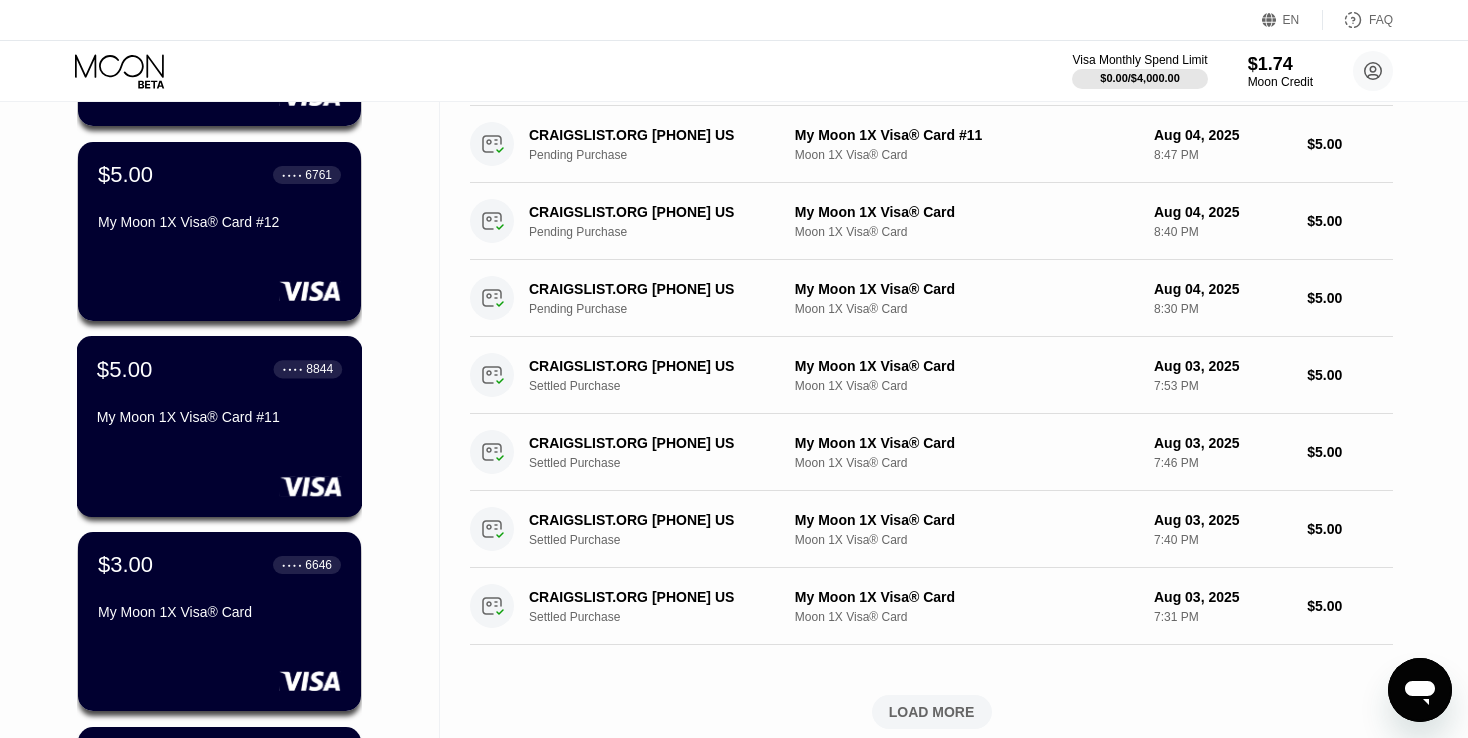 click on "$5.00 ● ● ● ● 8844 My Moon 1X Visa® Card #11" at bounding box center (220, 426) 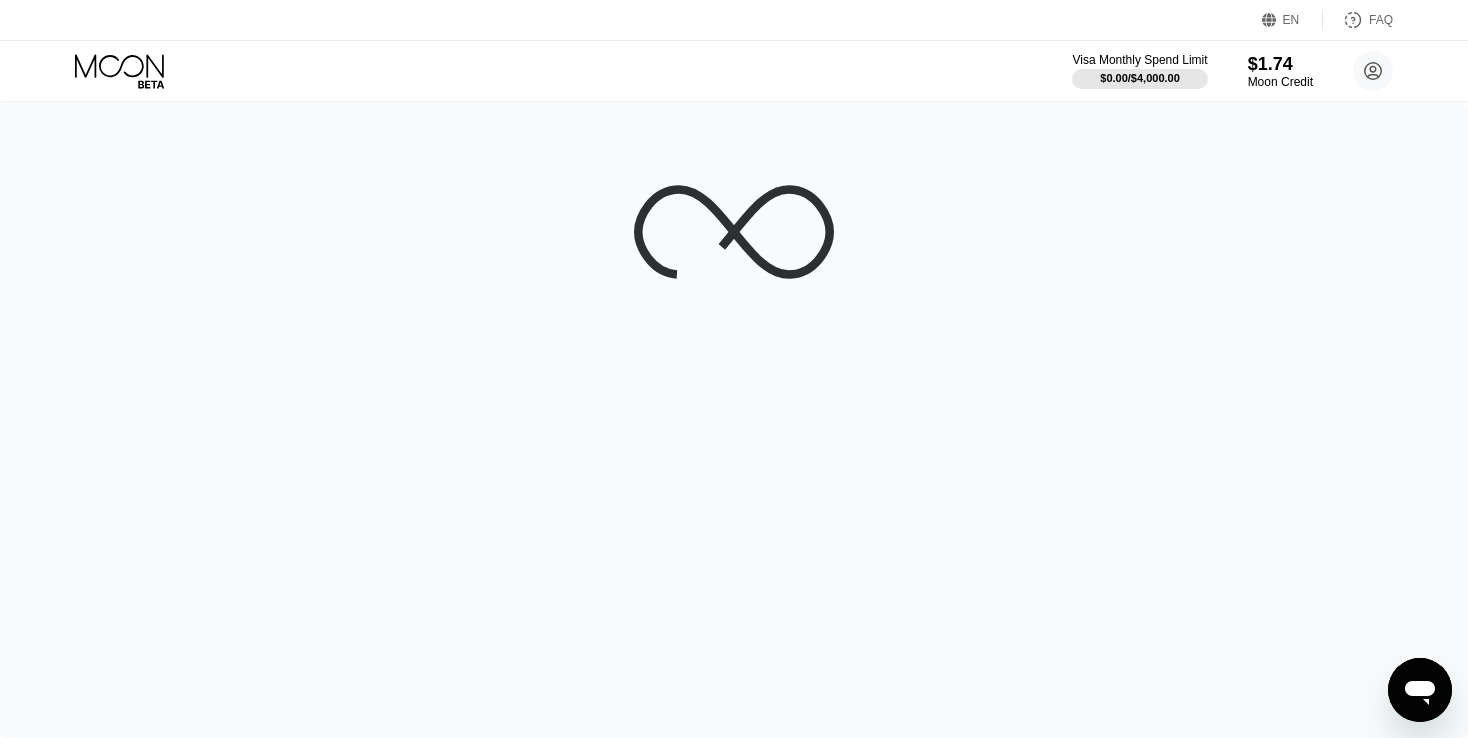 scroll, scrollTop: 0, scrollLeft: 0, axis: both 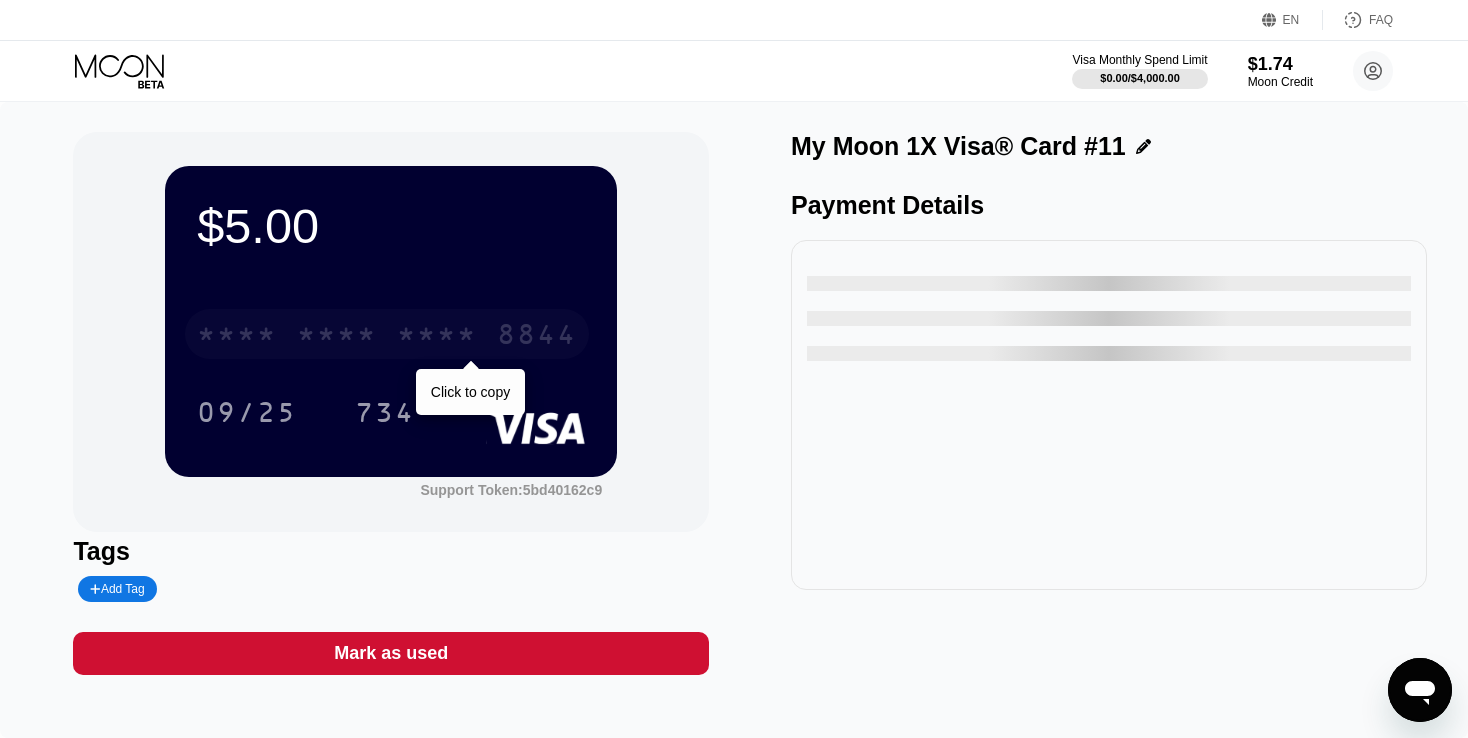 click on "* * * *" at bounding box center [437, 337] 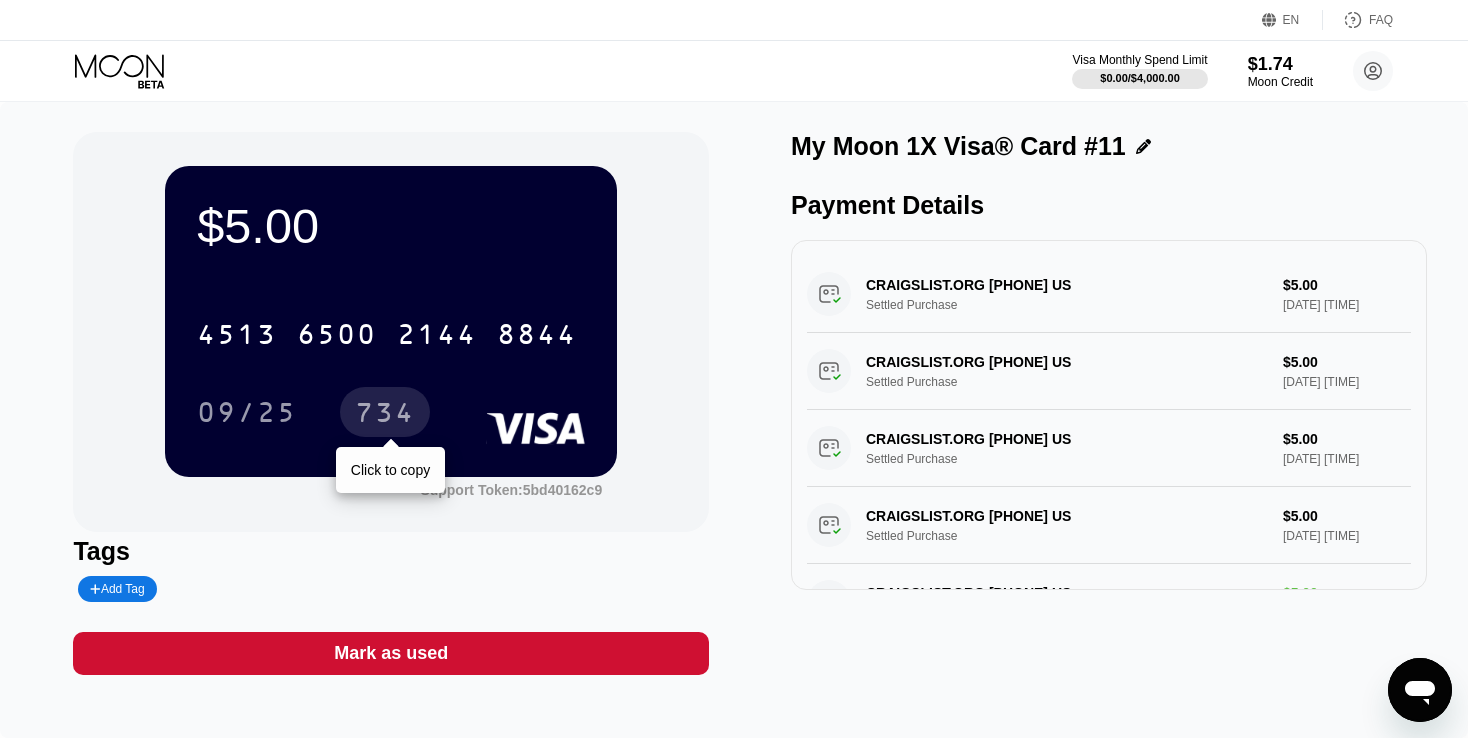 click on "734" at bounding box center (385, 415) 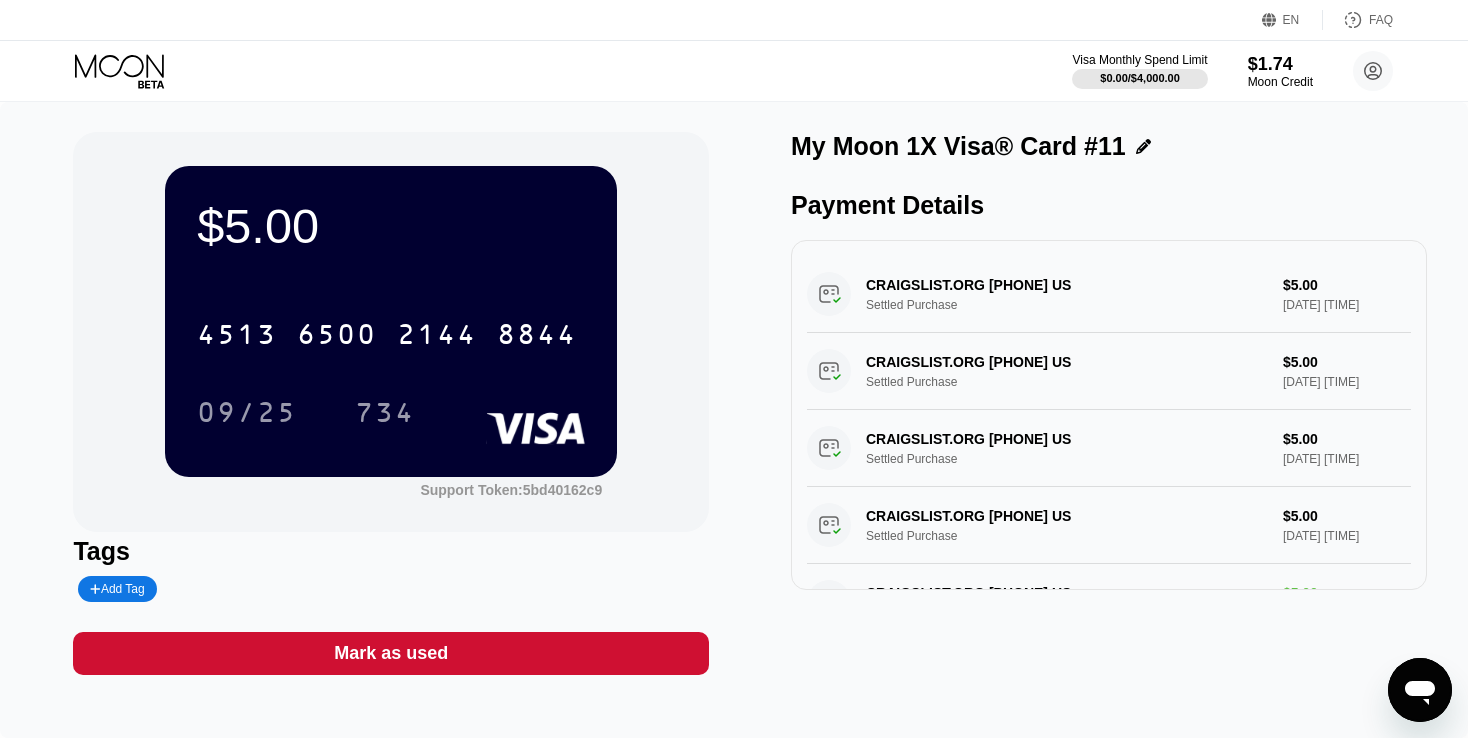 click 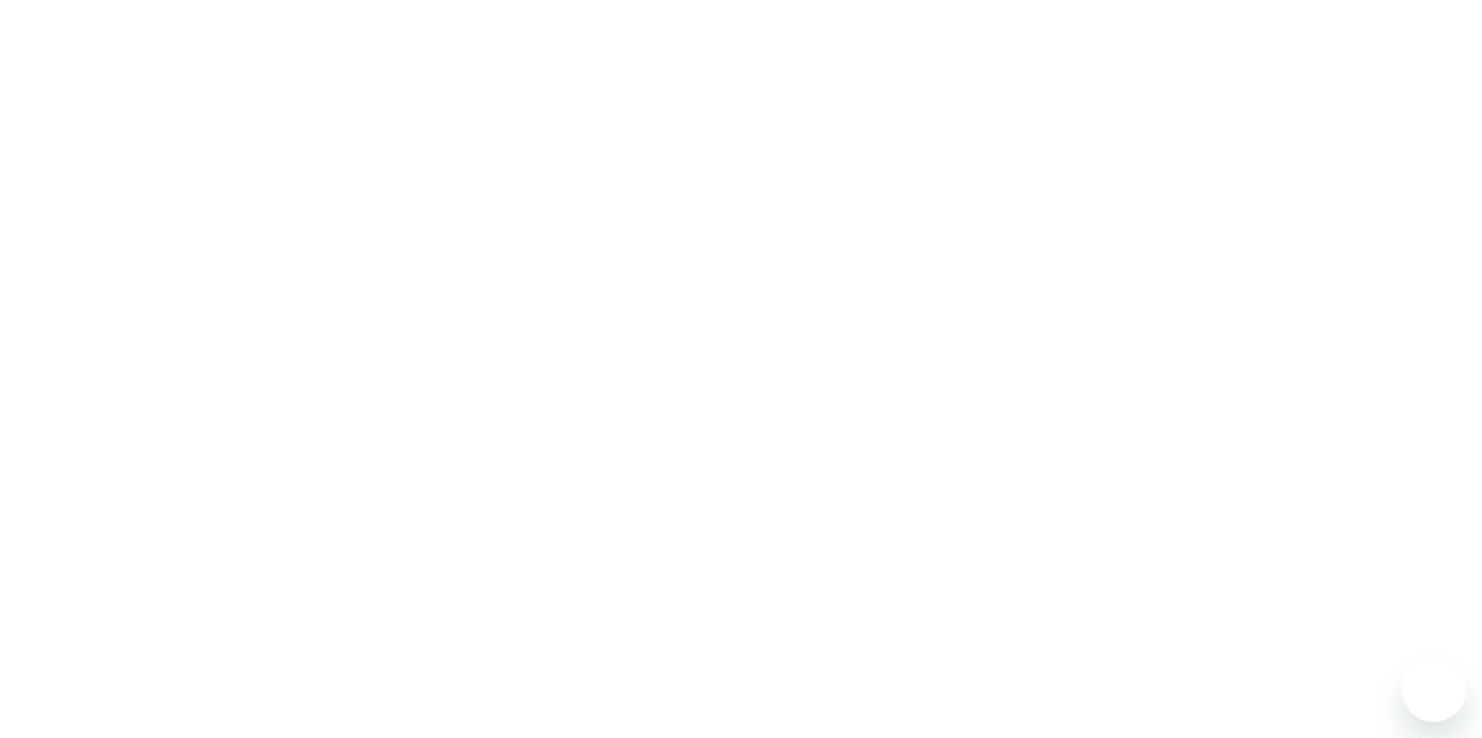 scroll, scrollTop: 0, scrollLeft: 0, axis: both 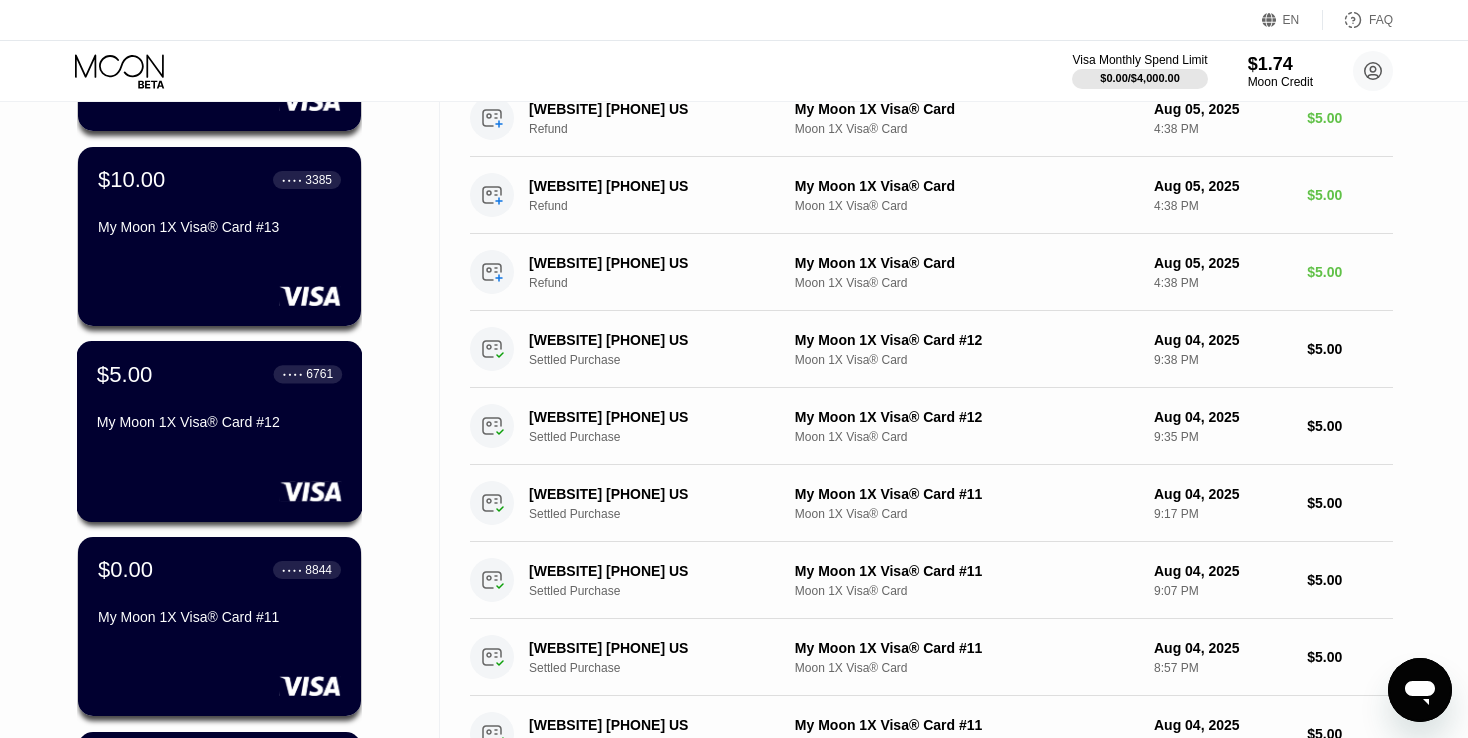 click on "$[PRICE] ● ● ● ● [LAST_FOUR_DIGITS] [NAME] [NUMBER] [CARD_TYPE] #[NUMBER]" at bounding box center [219, 399] 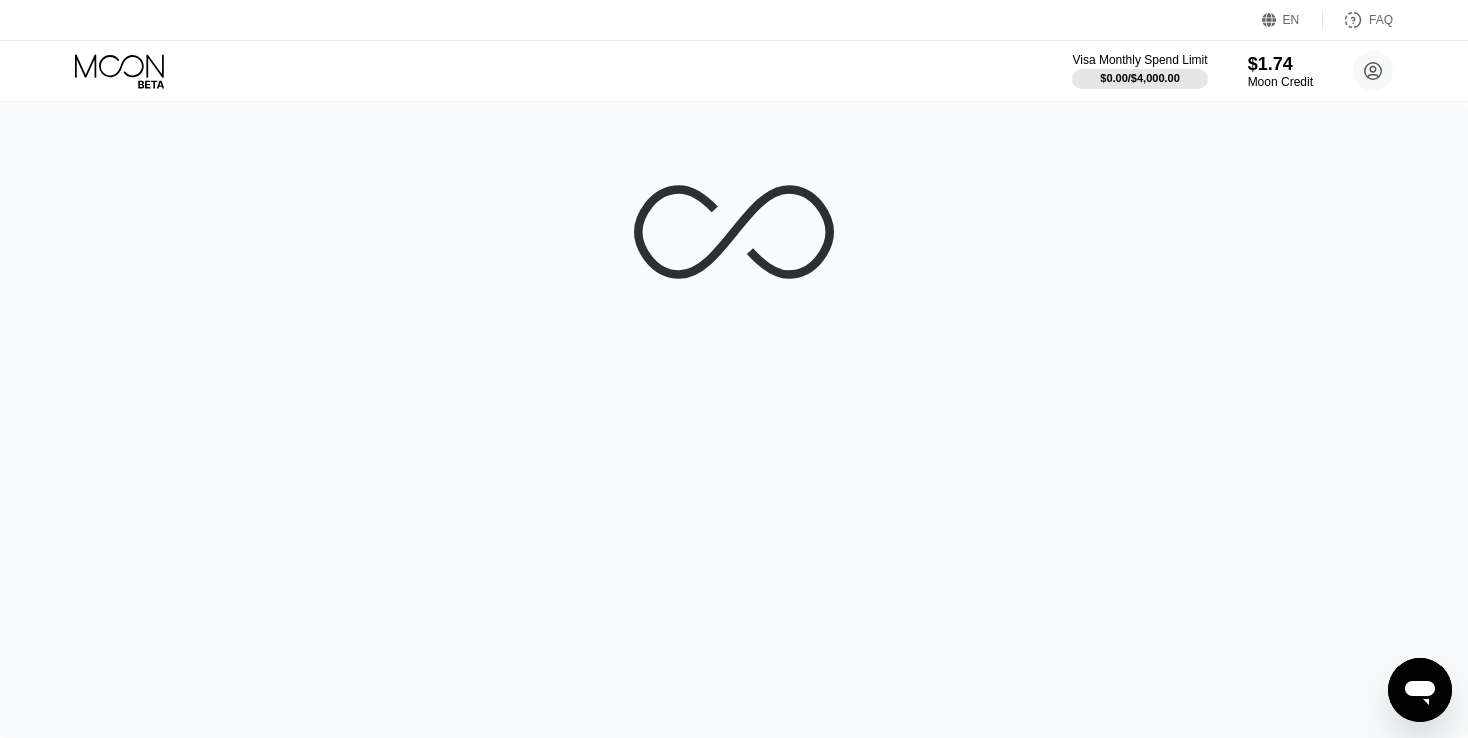 scroll, scrollTop: 0, scrollLeft: 0, axis: both 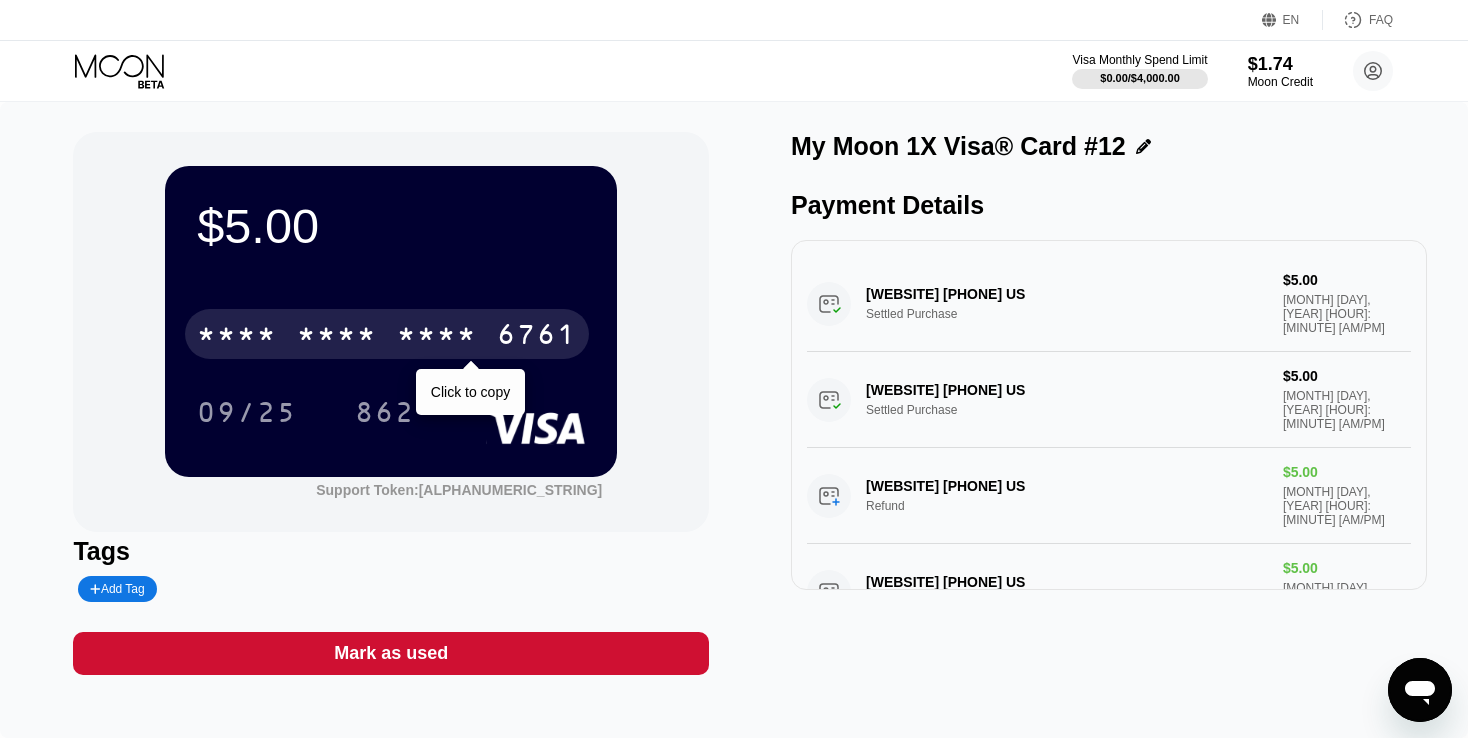 click on "* * * *" at bounding box center (437, 337) 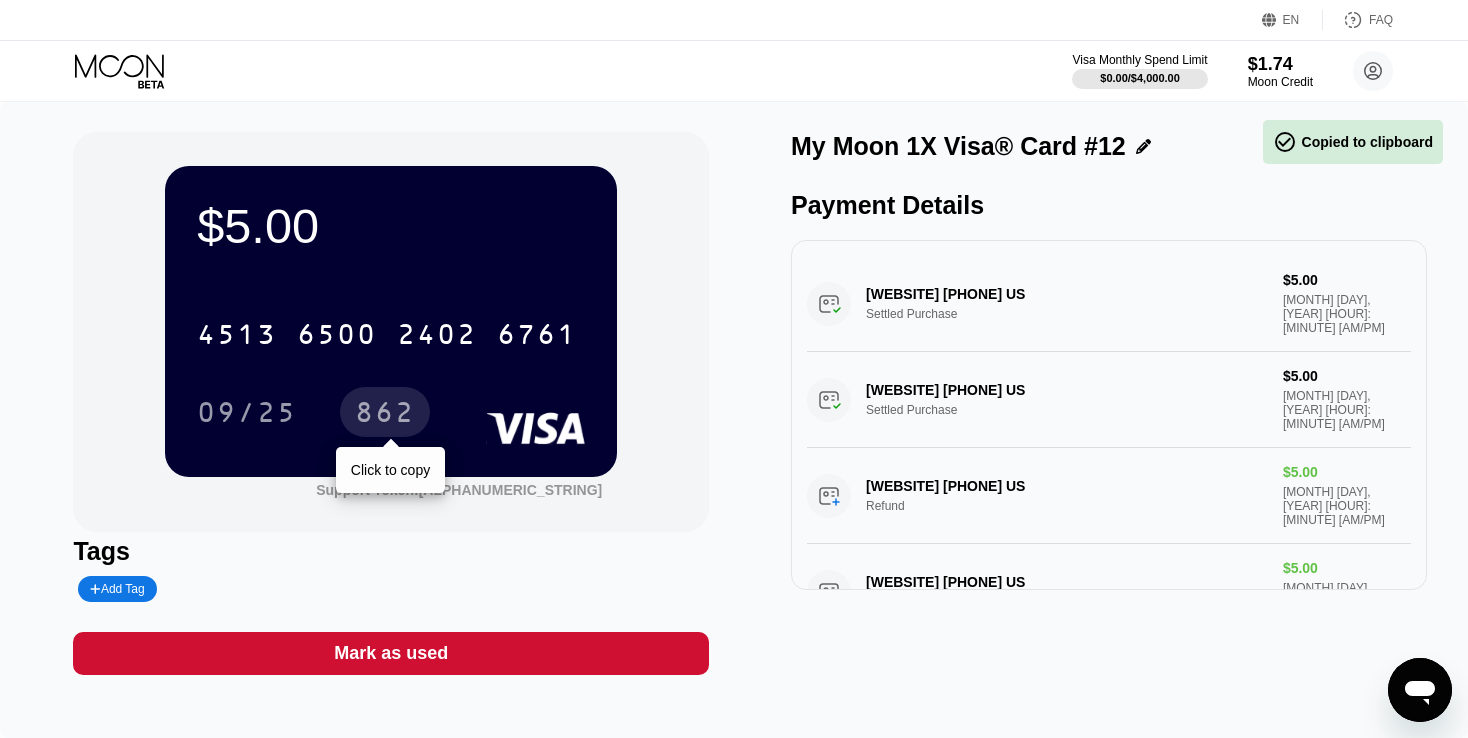click on "862" at bounding box center [385, 415] 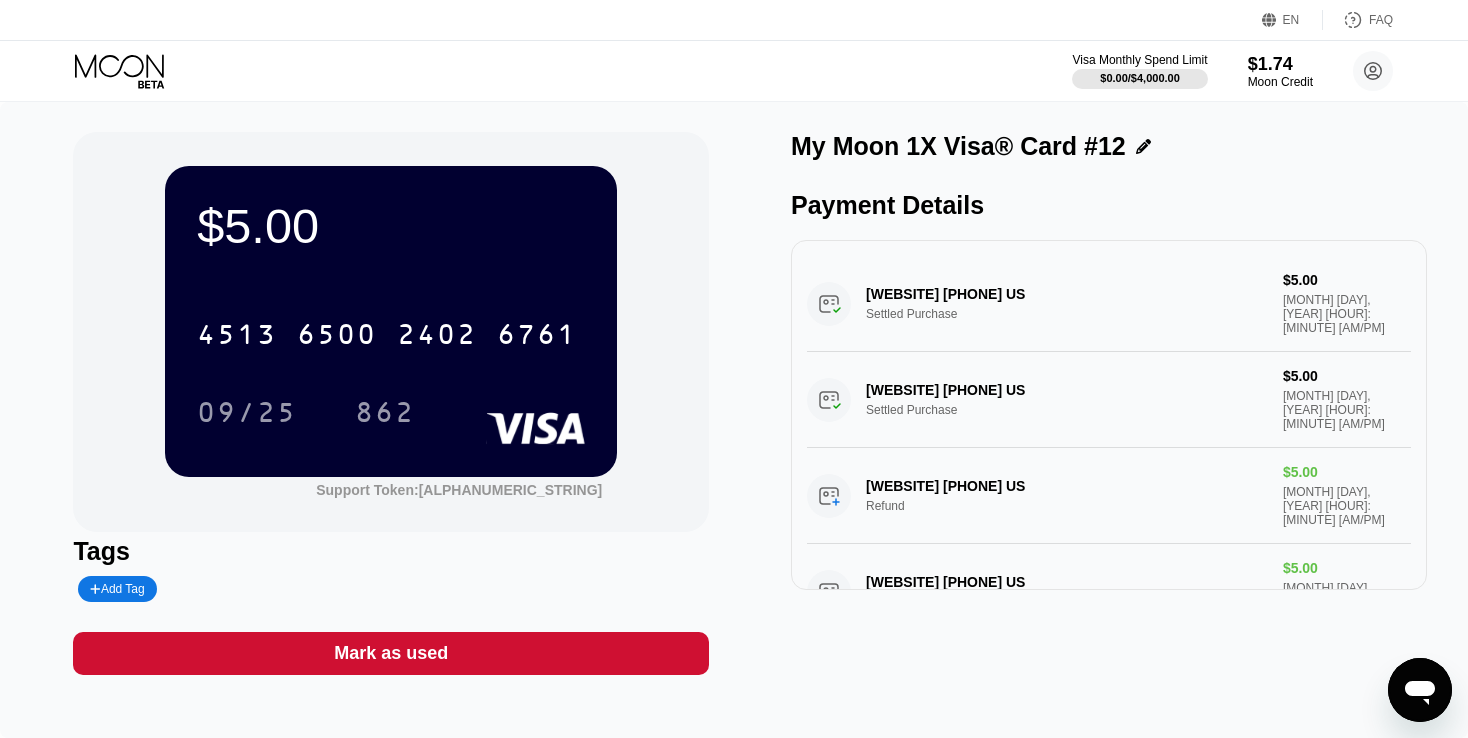click 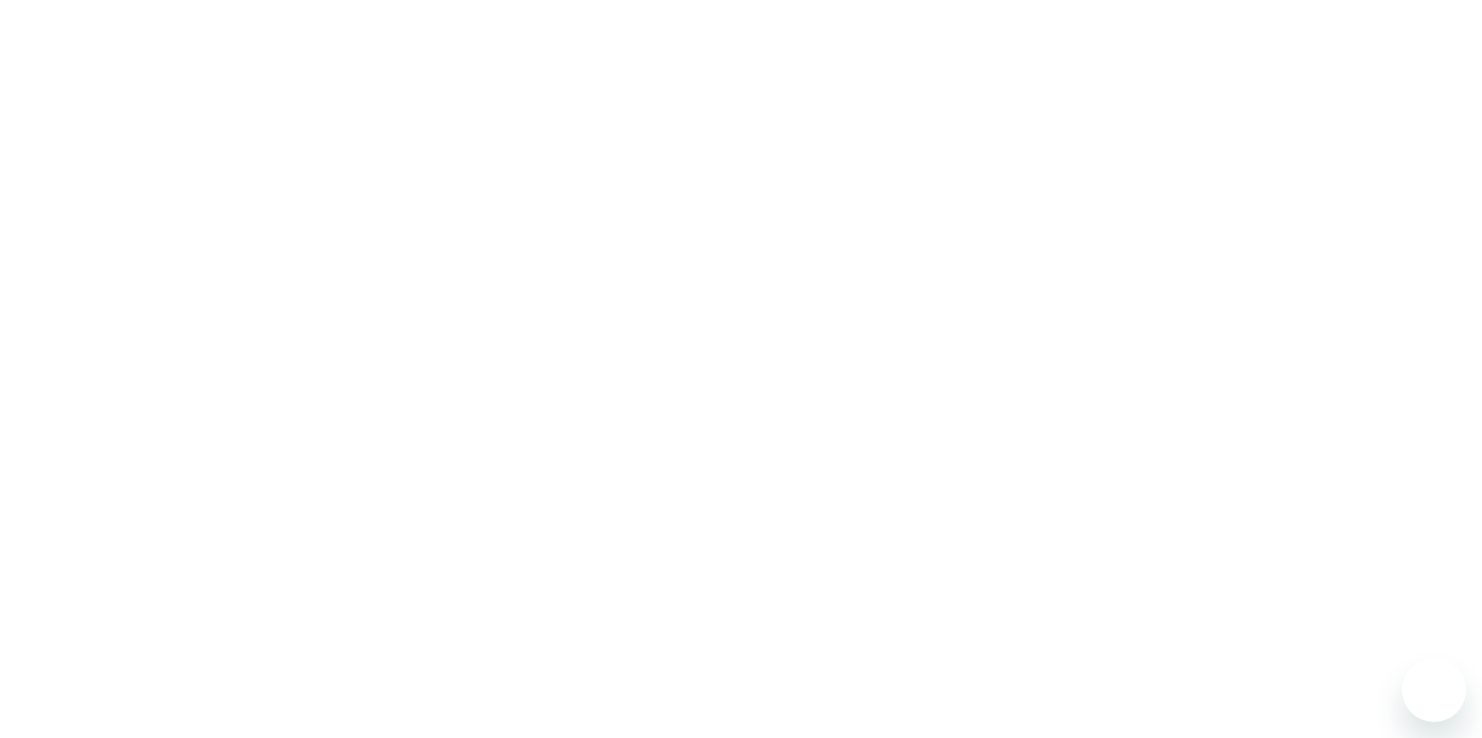 scroll, scrollTop: 0, scrollLeft: 0, axis: both 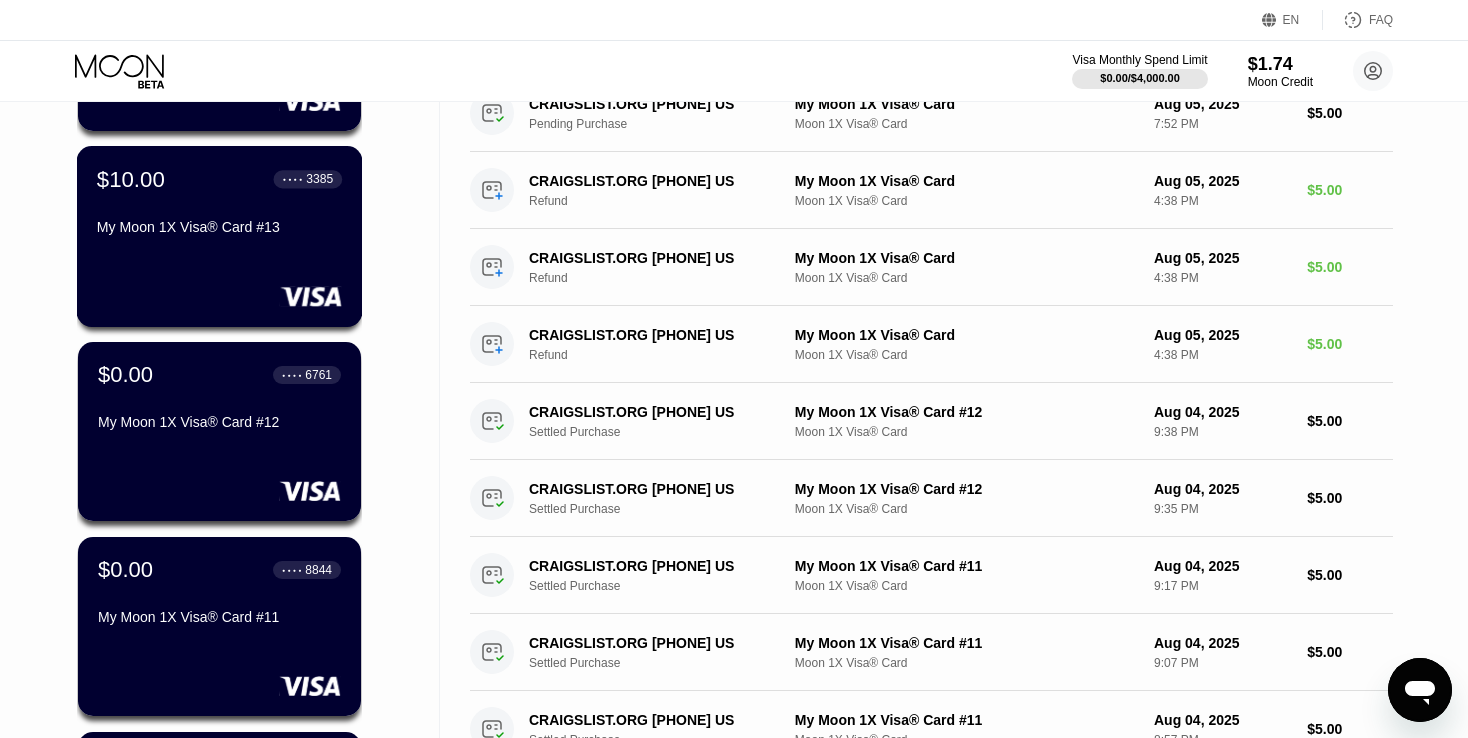 click on "My Moon 1X Visa® Card #13" at bounding box center [219, 231] 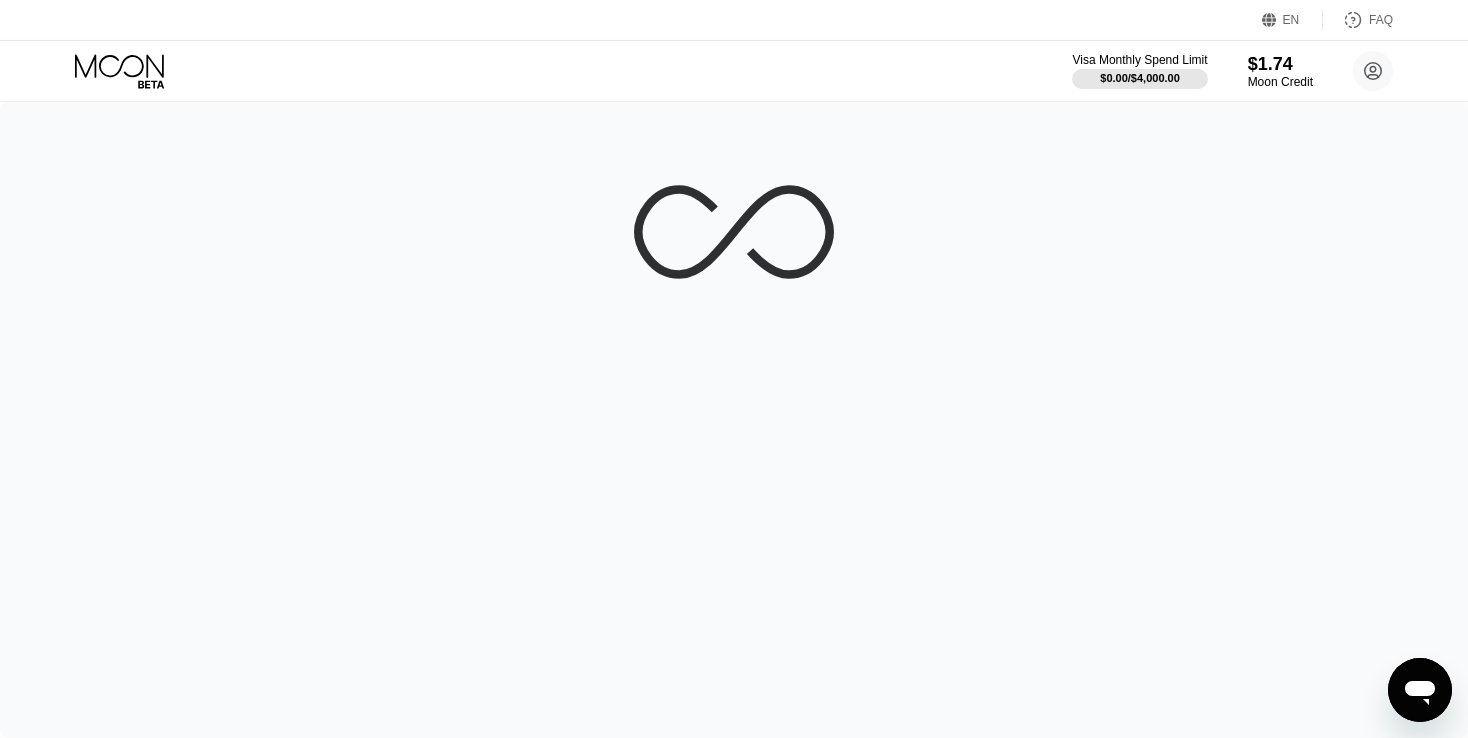 scroll, scrollTop: 0, scrollLeft: 0, axis: both 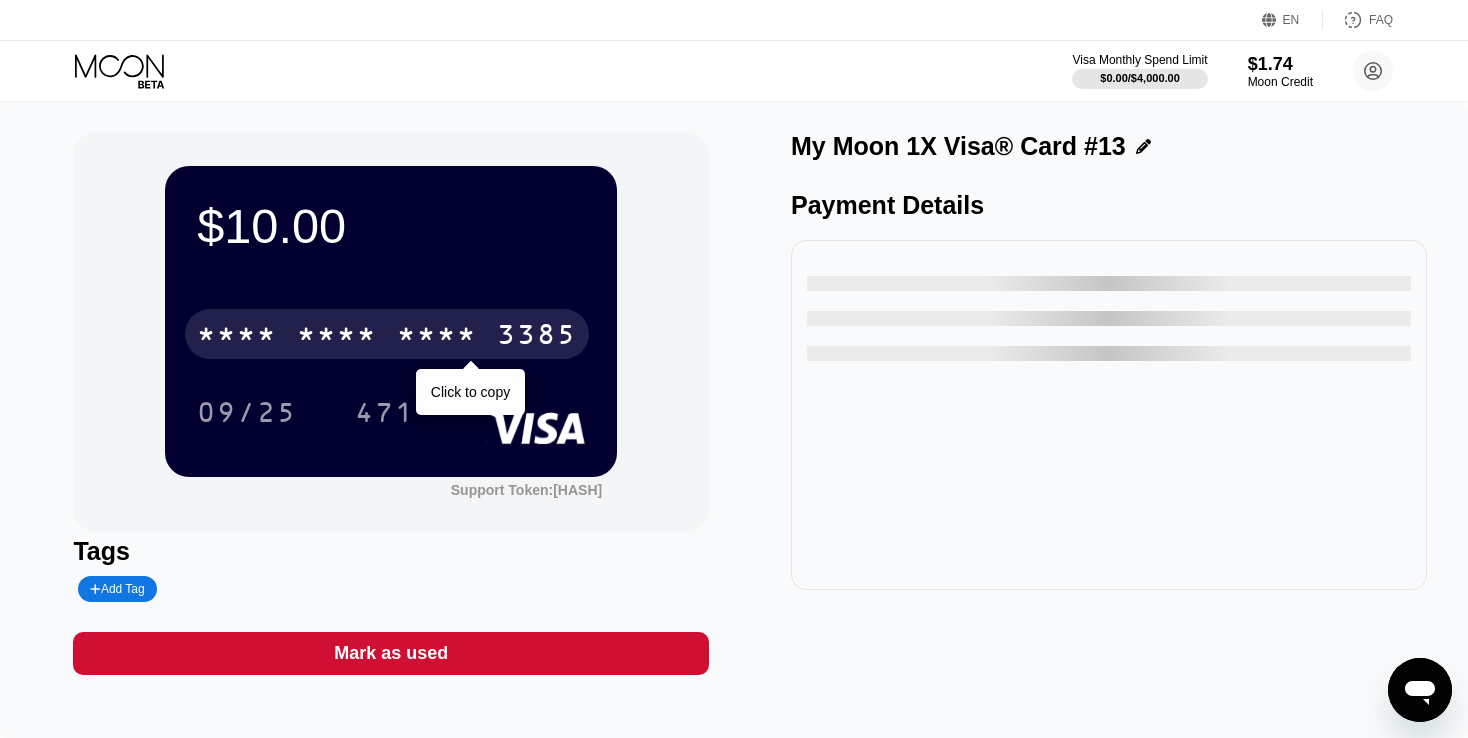click on "* * * * * * * * * * * * 3385" at bounding box center [387, 334] 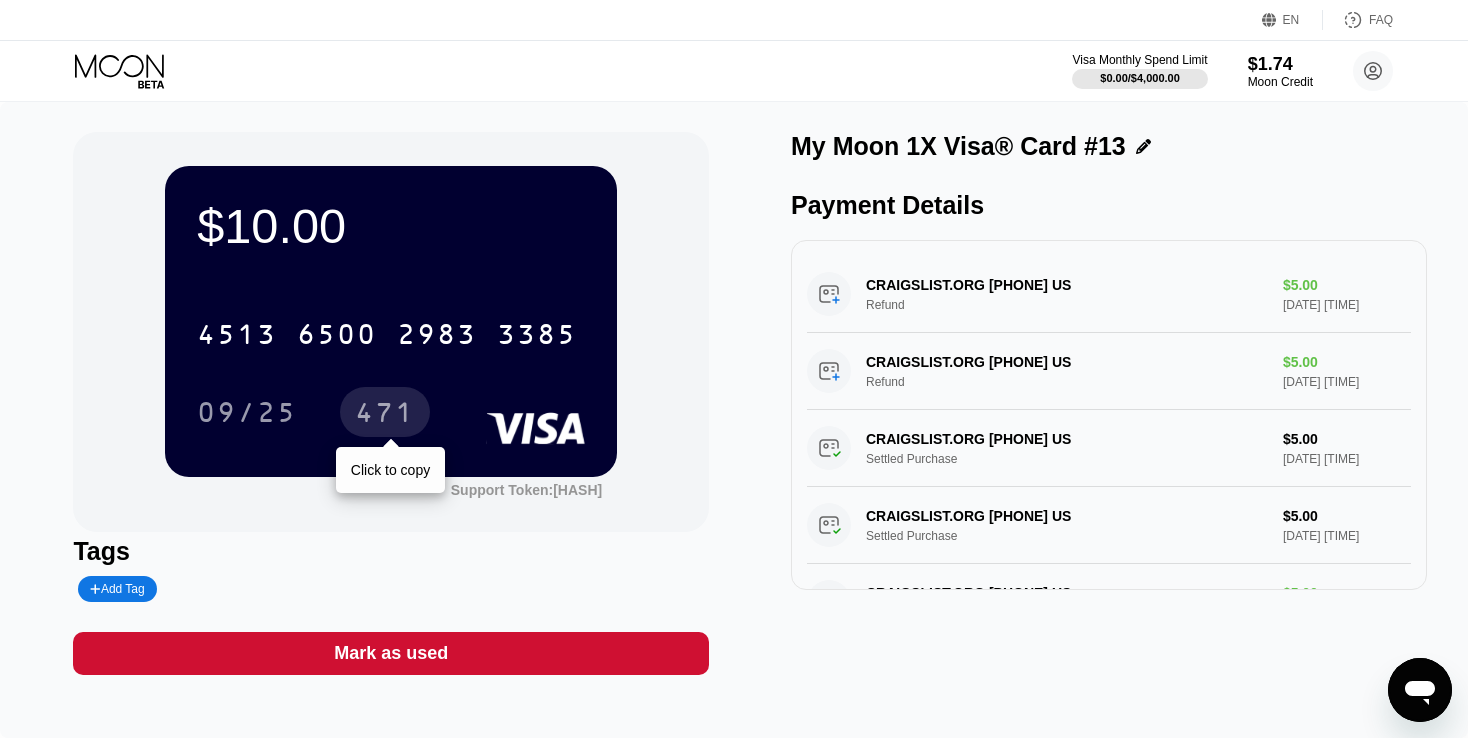 click on "471" at bounding box center [385, 415] 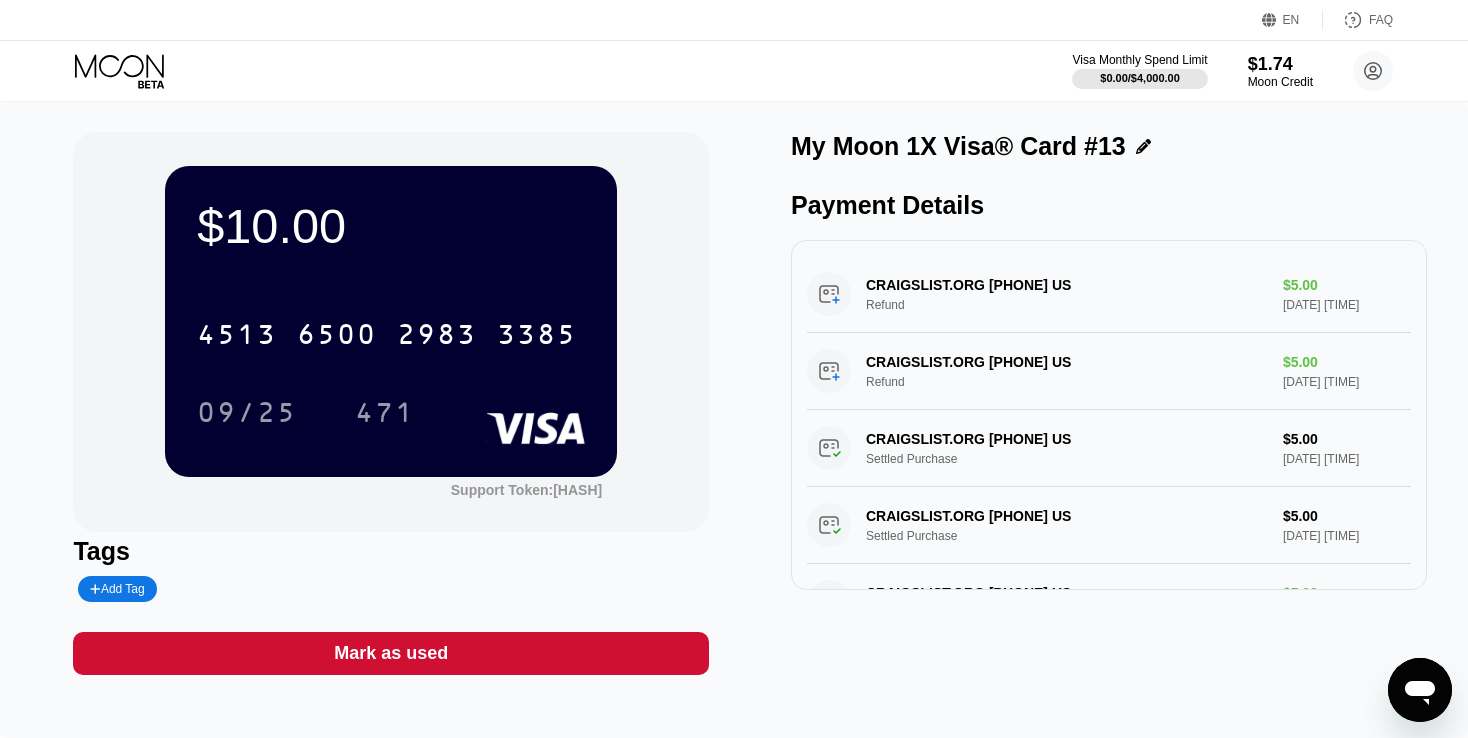 click 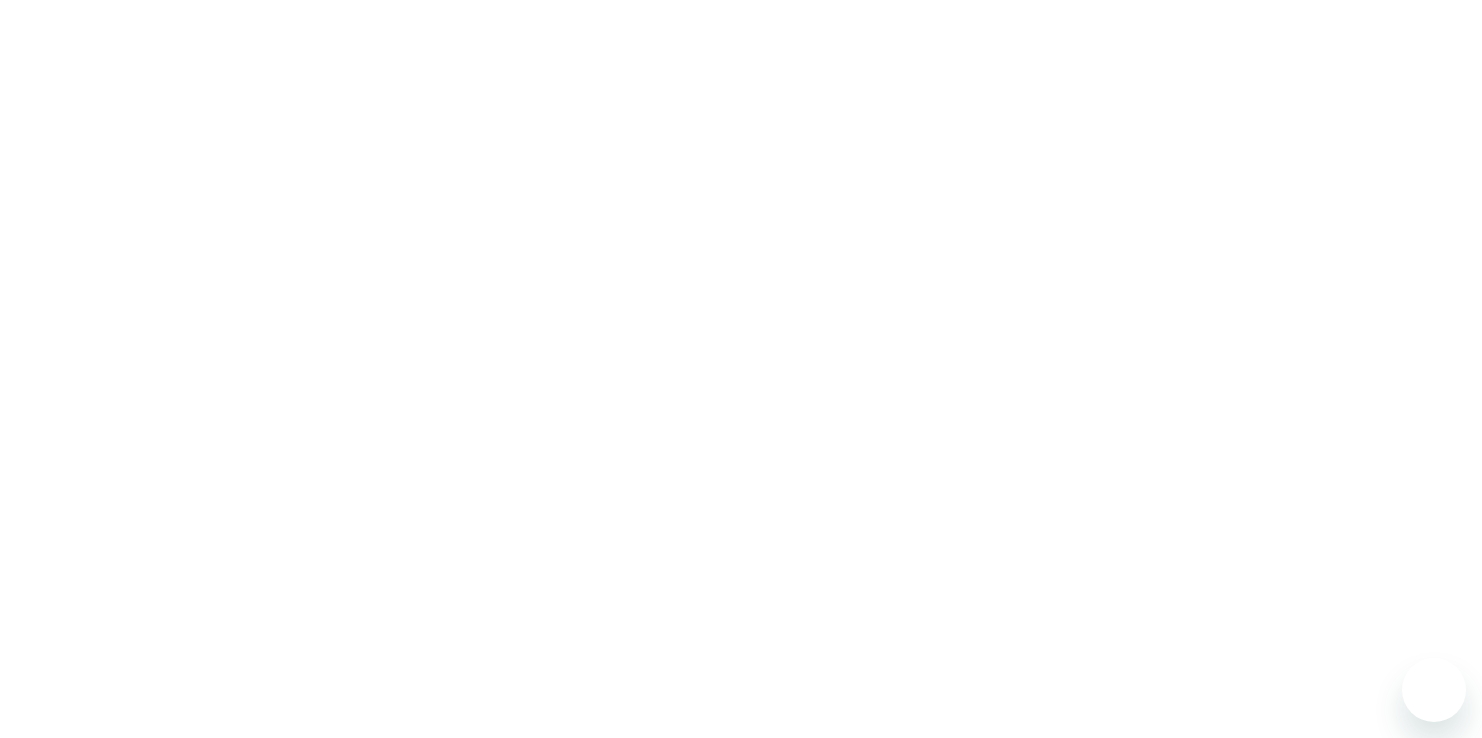 scroll, scrollTop: 0, scrollLeft: 0, axis: both 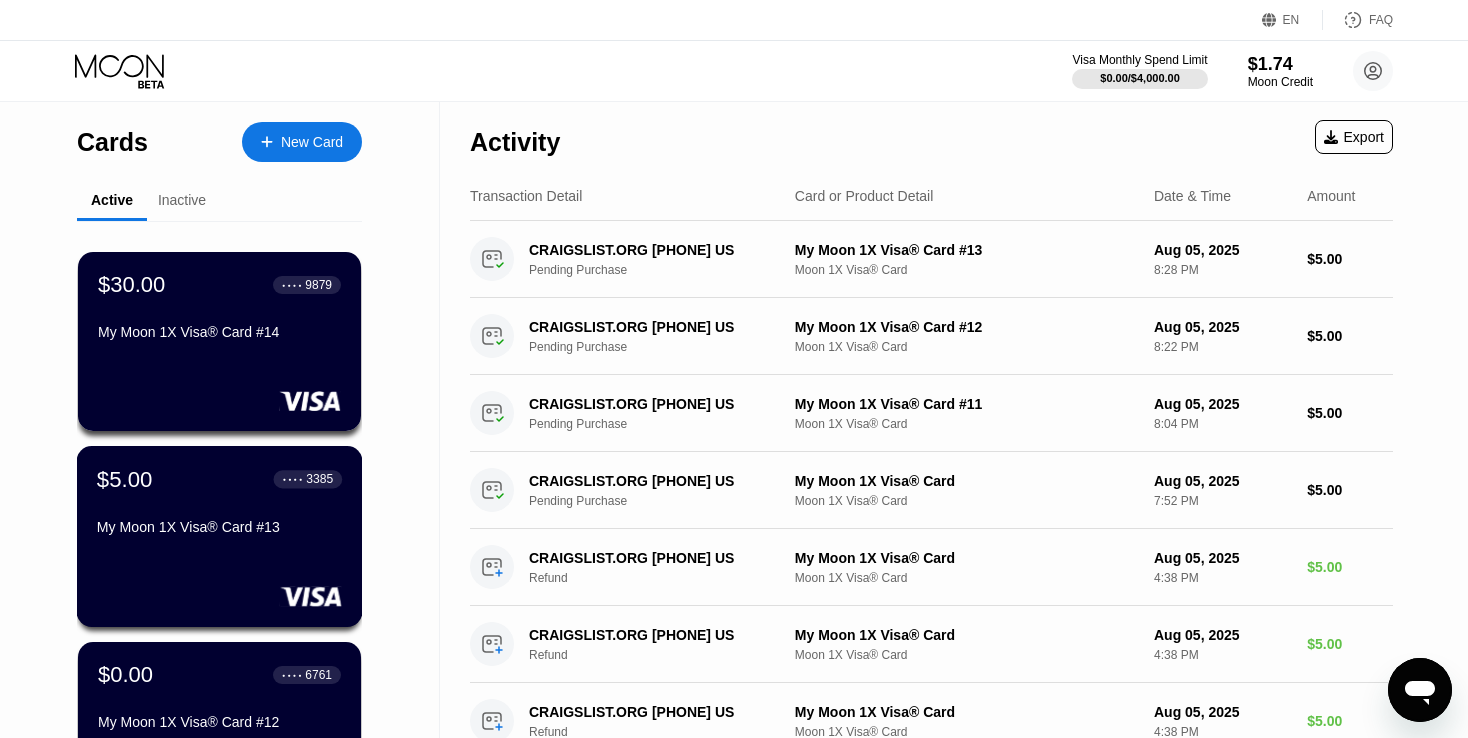 click on "My Moon 1X Visa® Card #13" at bounding box center (219, 527) 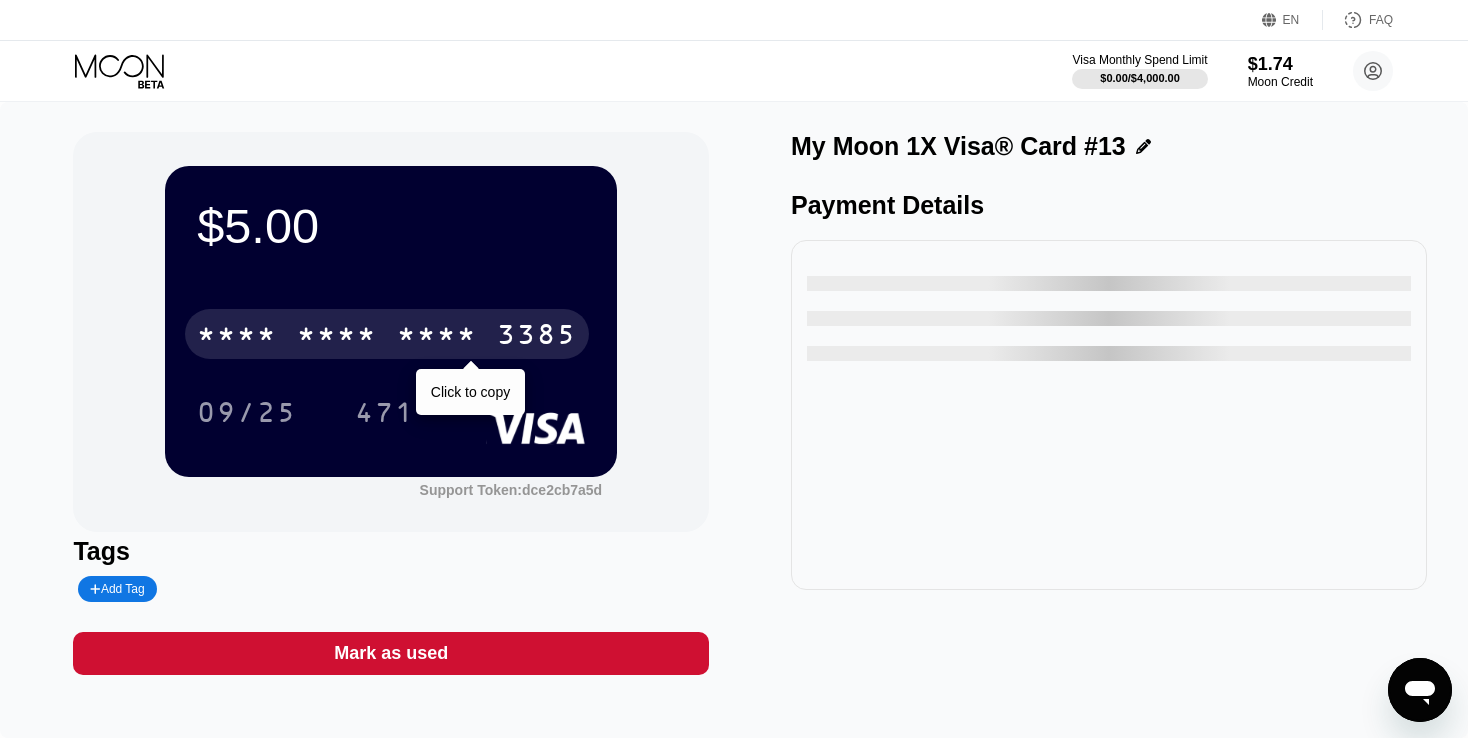 click on "* * * *" at bounding box center [437, 337] 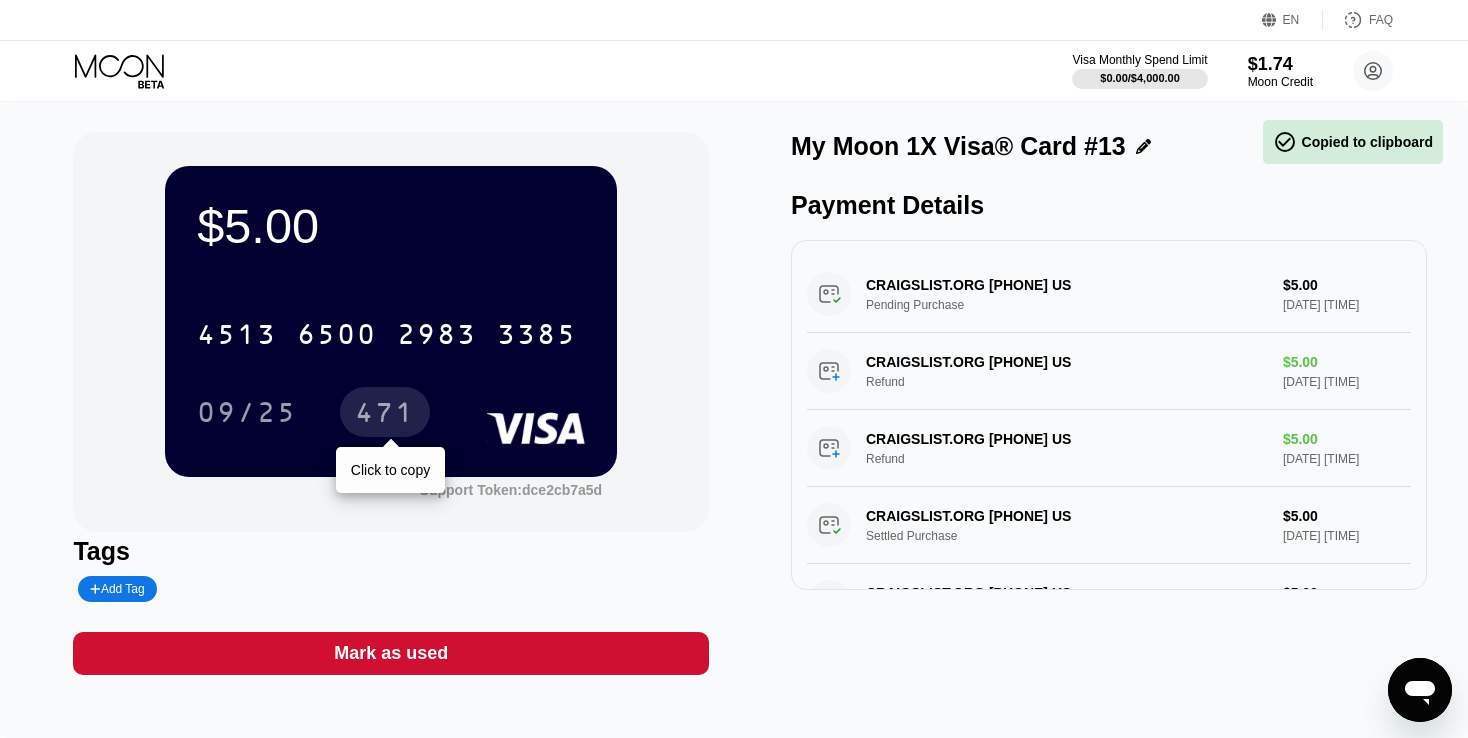 click on "471" at bounding box center [385, 415] 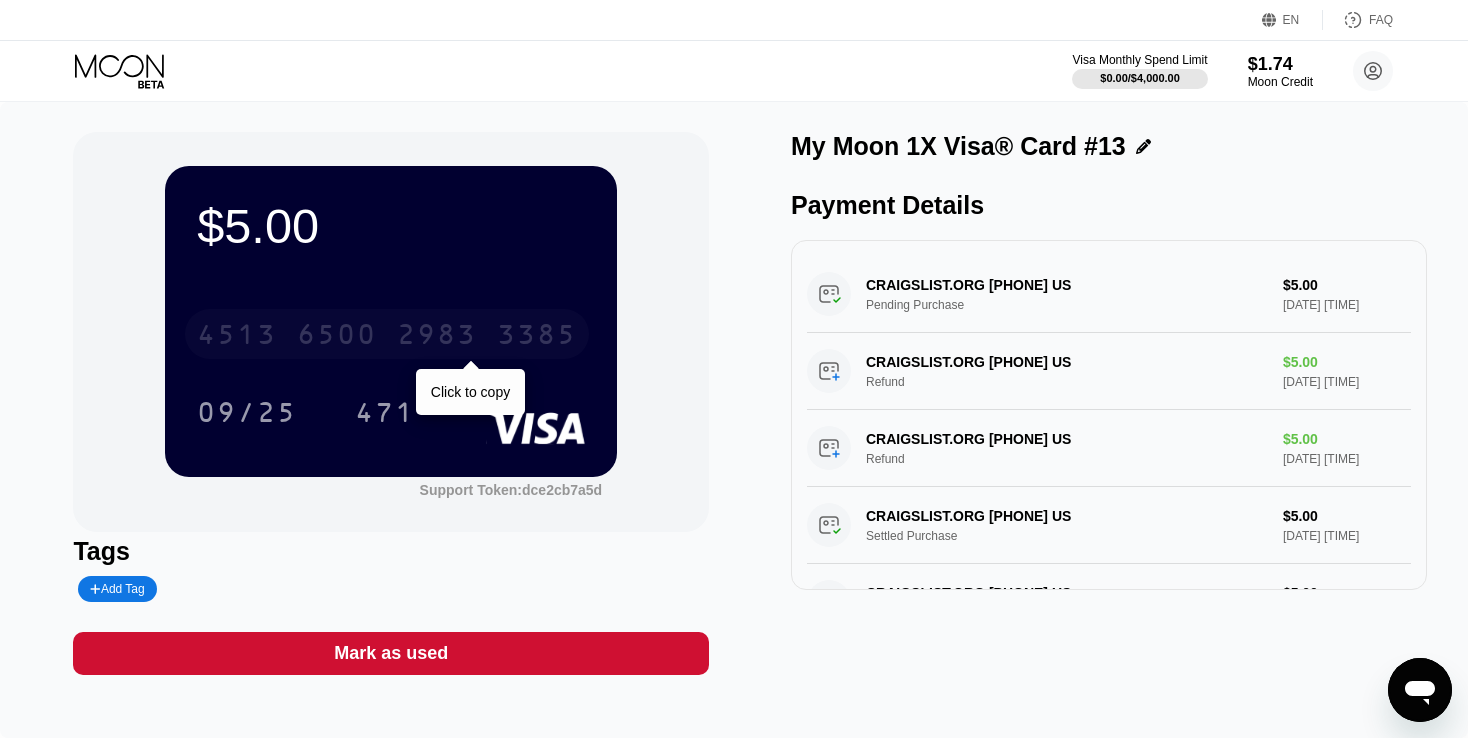 click on "4513 6500 2983 3385" at bounding box center [387, 334] 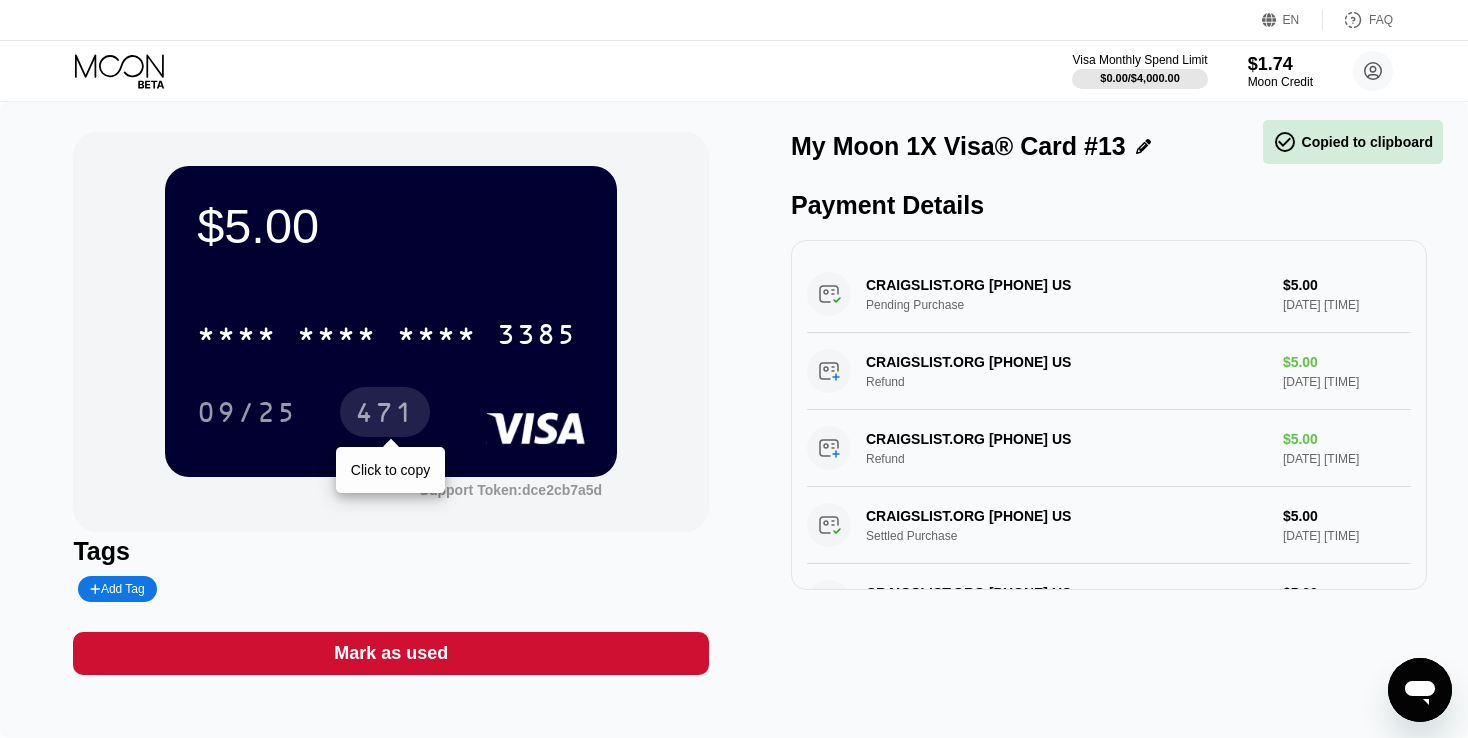 click on "471" at bounding box center (385, 415) 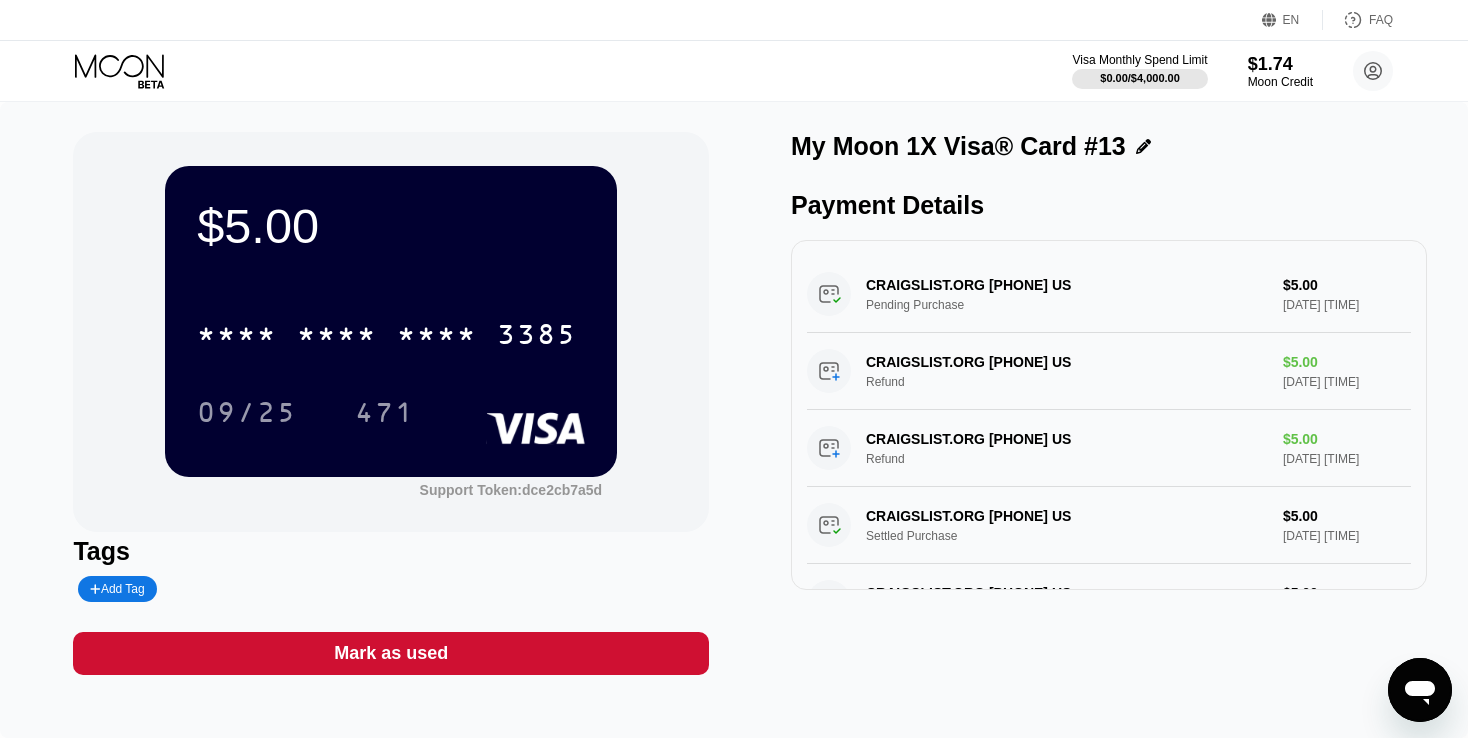 click 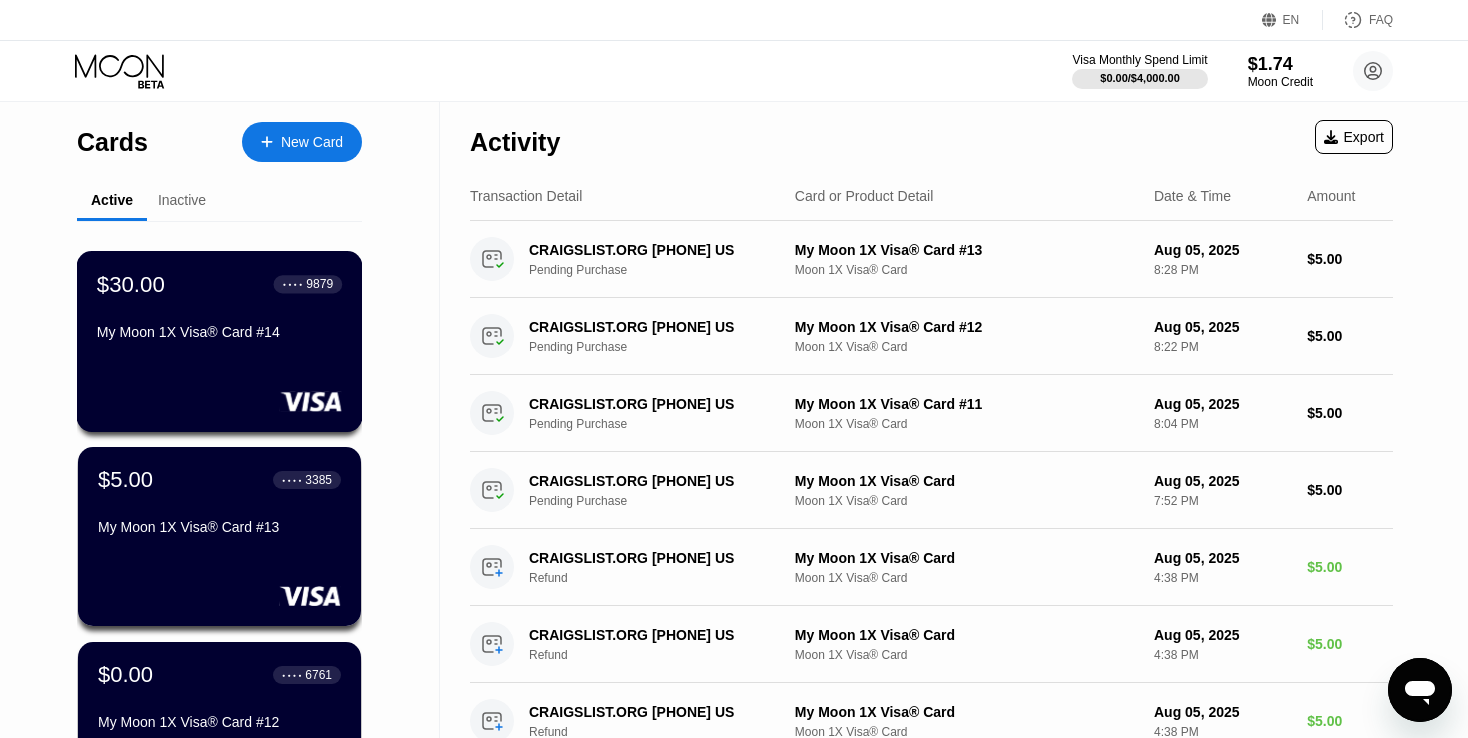 click on "$30.00 ● ● ● ● 9879 My Moon 1X Visa® Card #14" at bounding box center (219, 309) 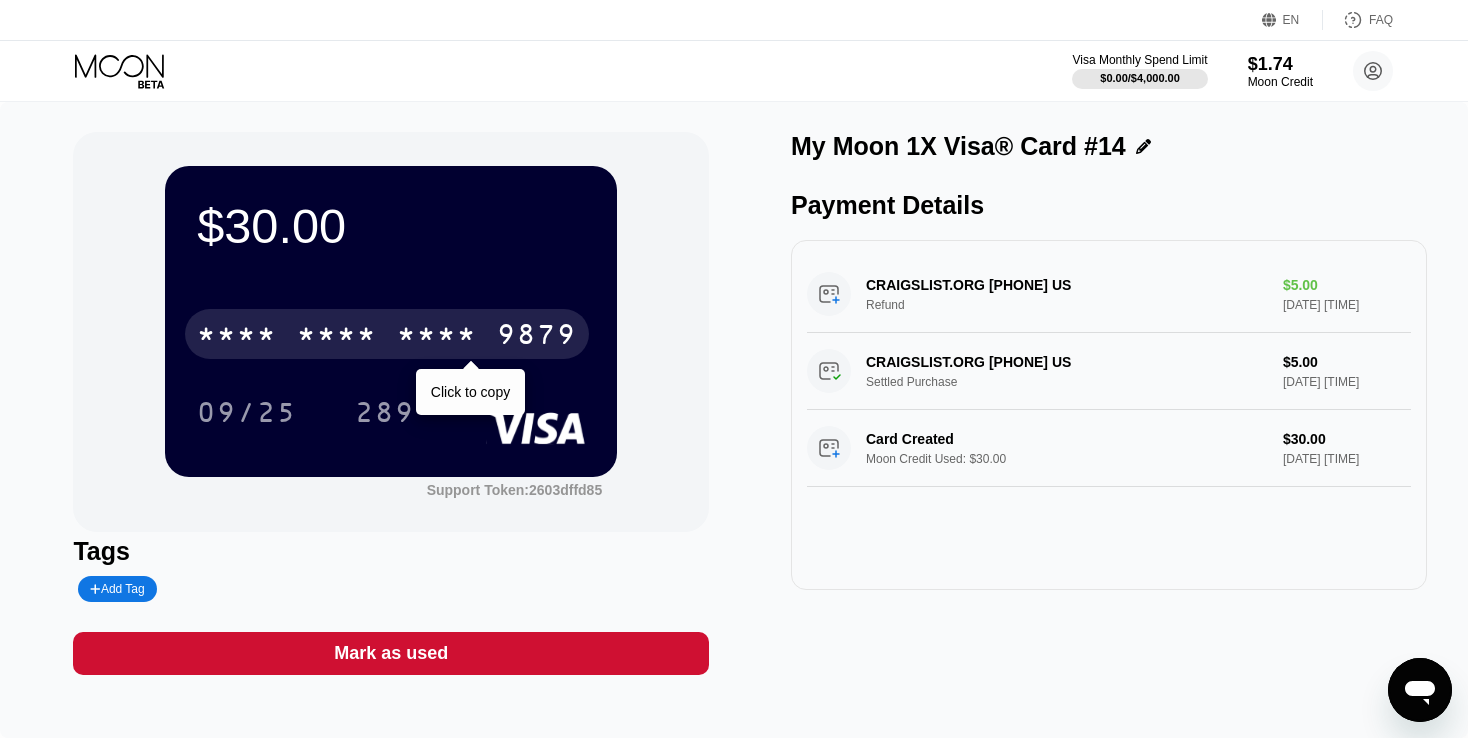 click on "* * * *" at bounding box center (437, 337) 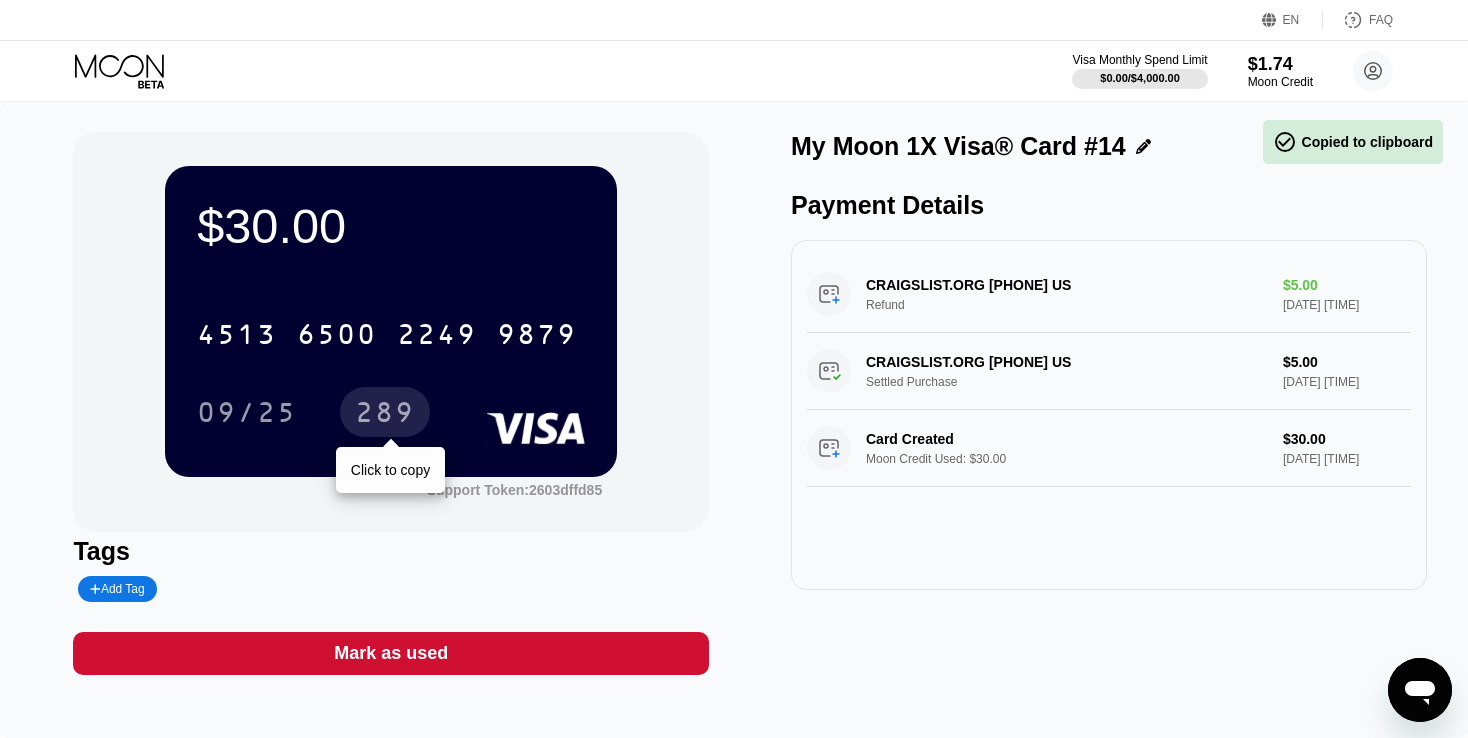click on "289" at bounding box center (385, 415) 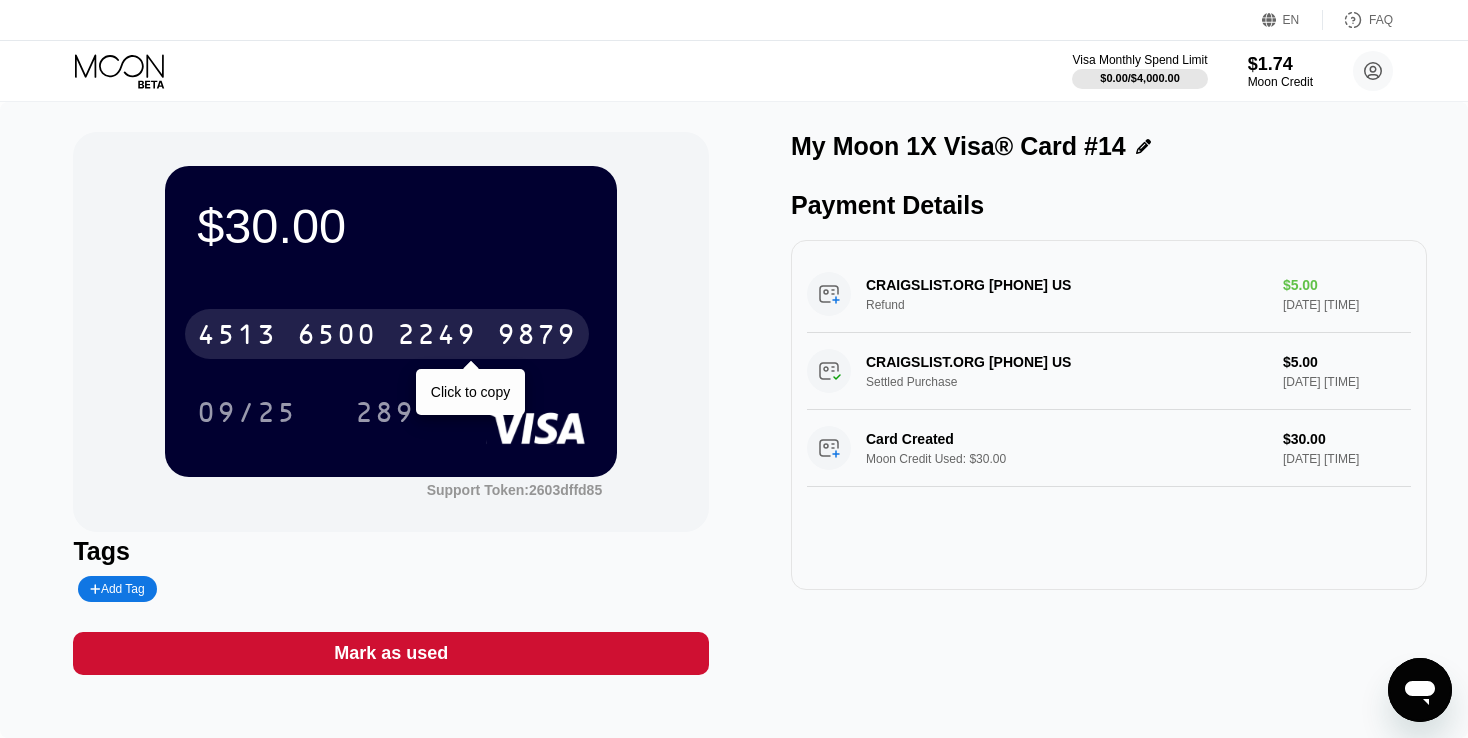 click on "6500" at bounding box center (337, 337) 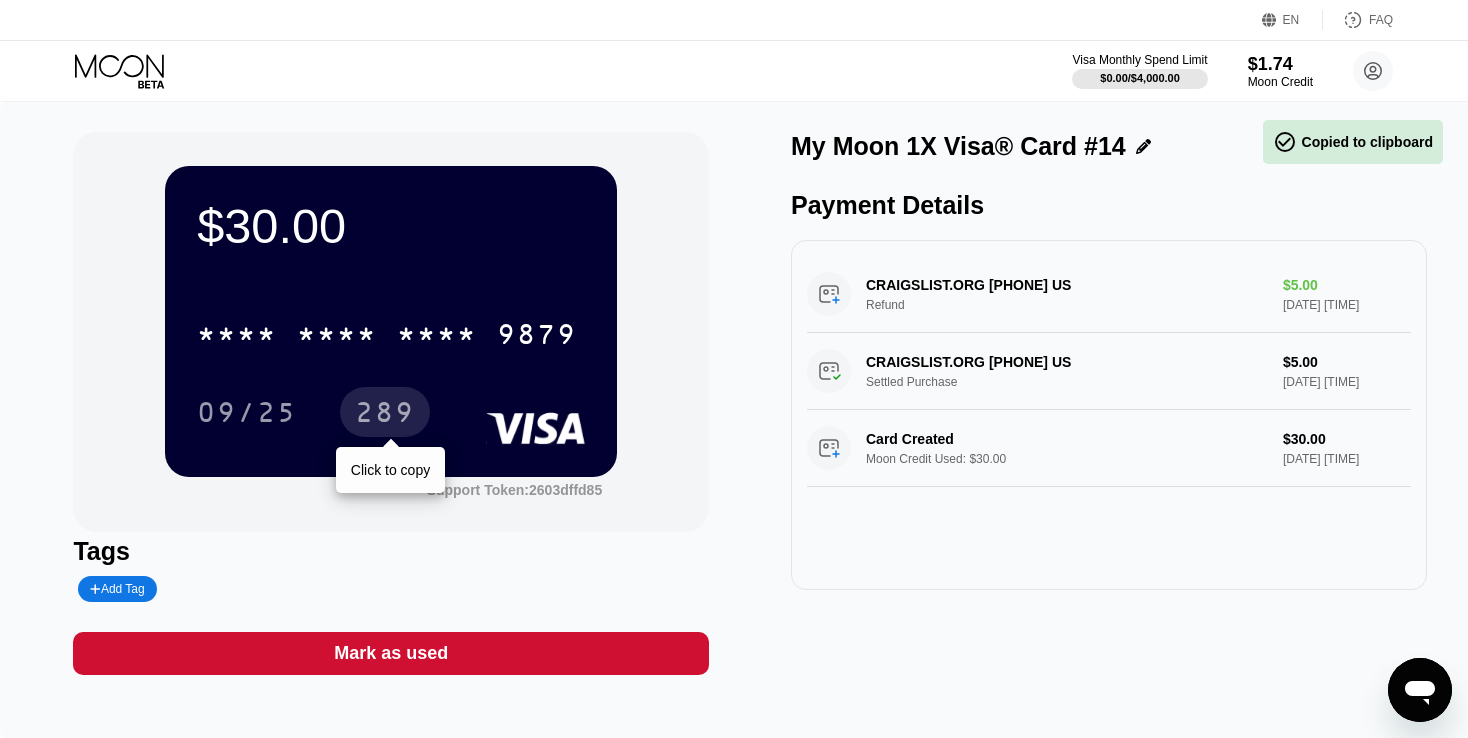 click on "289" at bounding box center (385, 415) 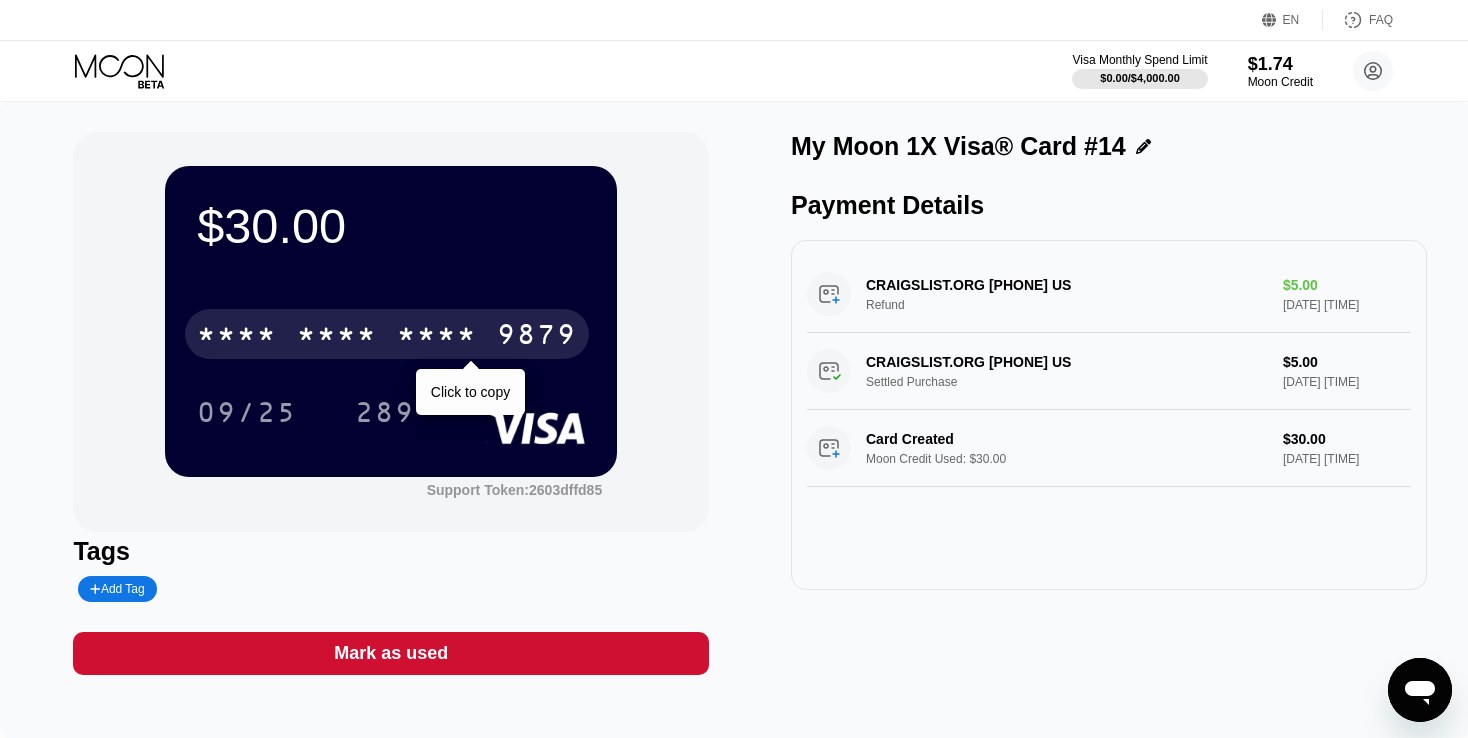 click on "* * * * * * * * * * * * 9879" at bounding box center (387, 334) 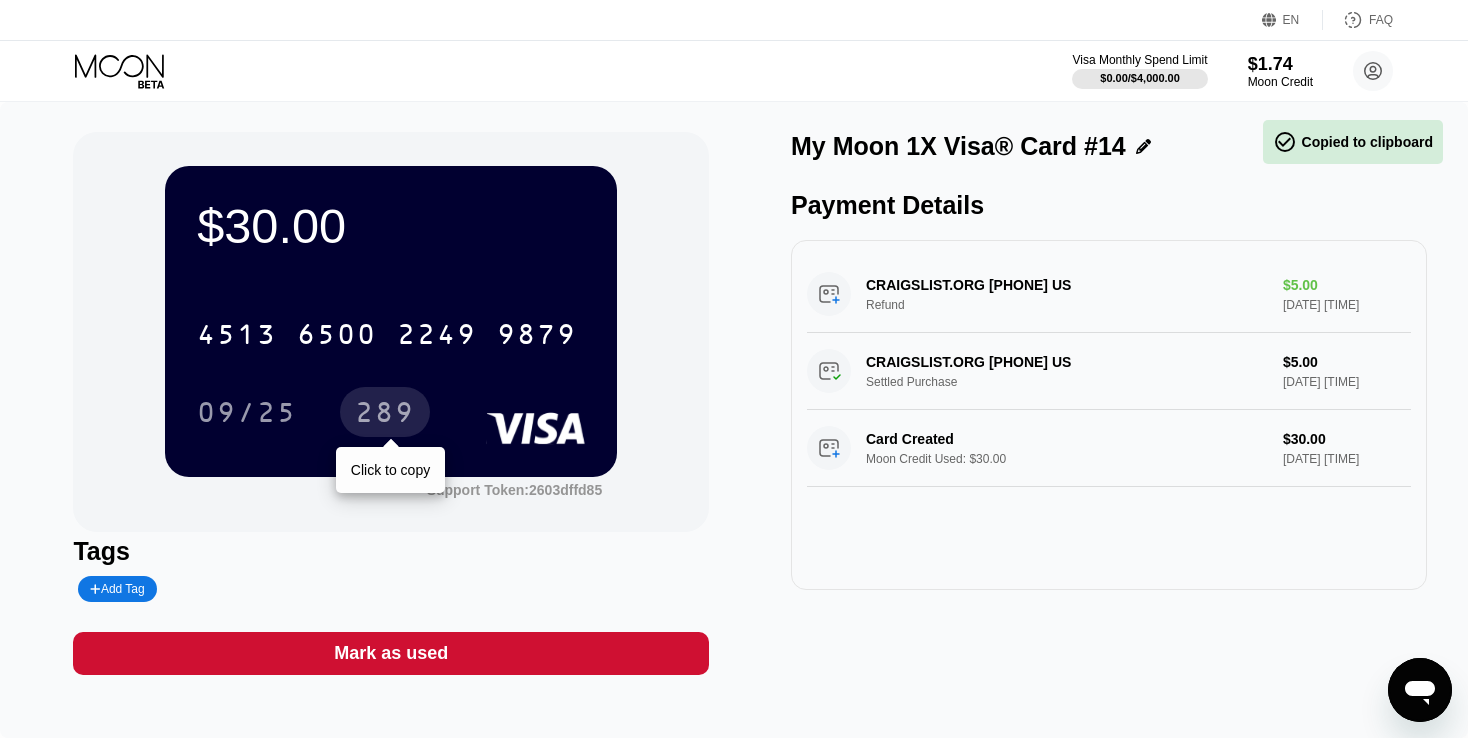 click on "289" at bounding box center (385, 415) 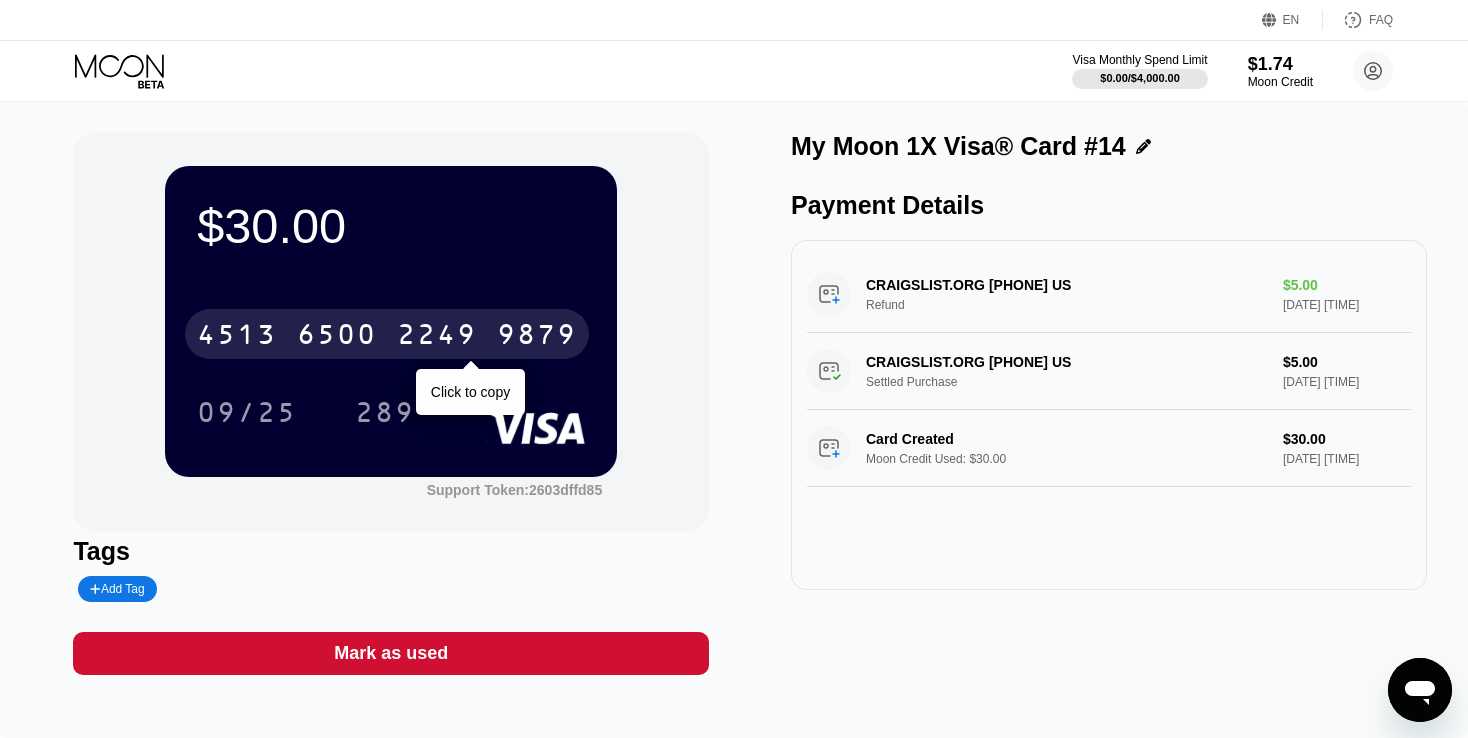 click on "2249" at bounding box center [437, 337] 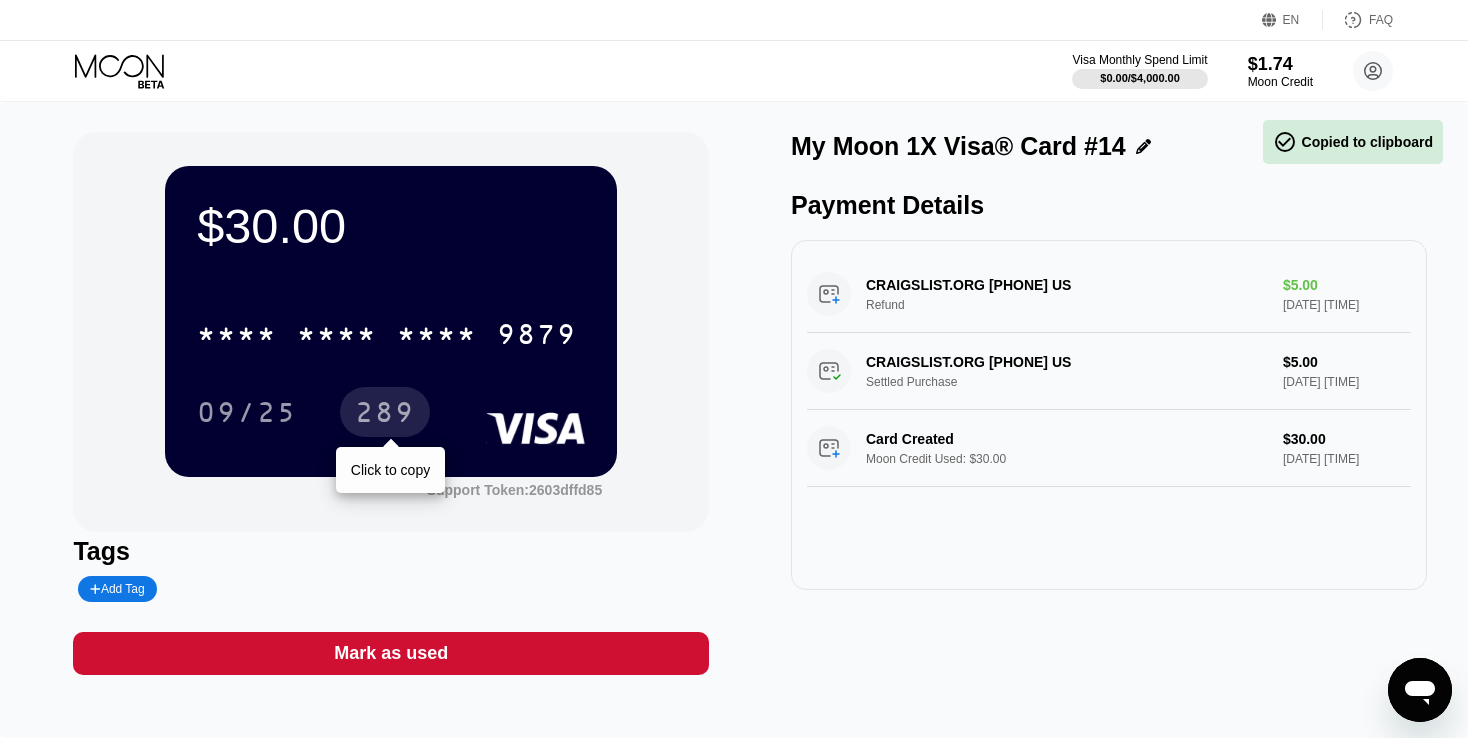 click on "289" at bounding box center (385, 415) 